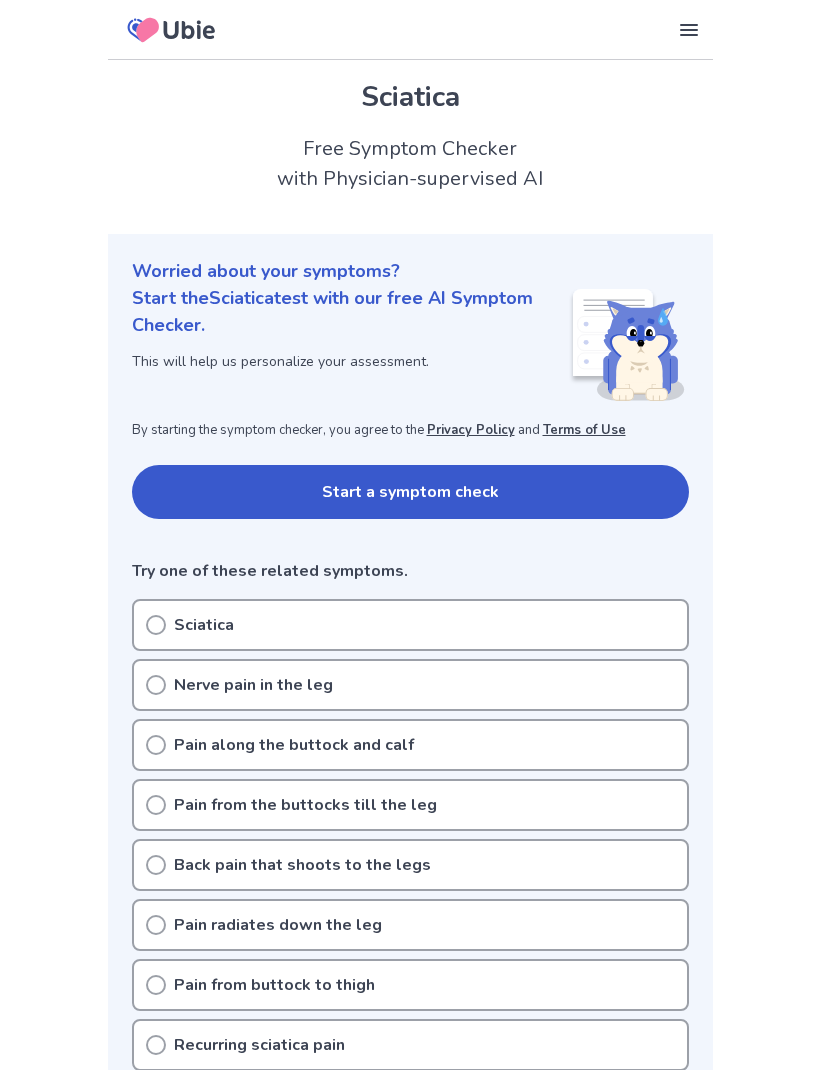 scroll, scrollTop: 0, scrollLeft: 0, axis: both 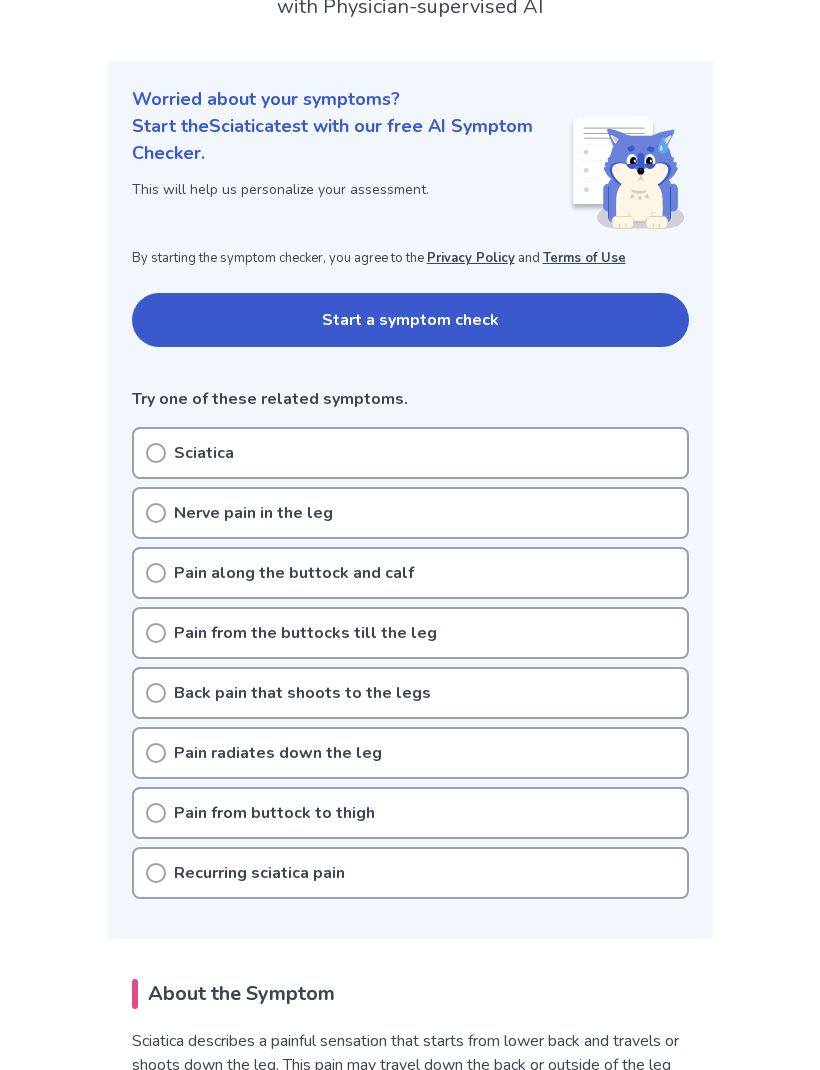 click on "Pain from the buttocks till the leg" at bounding box center (410, 633) 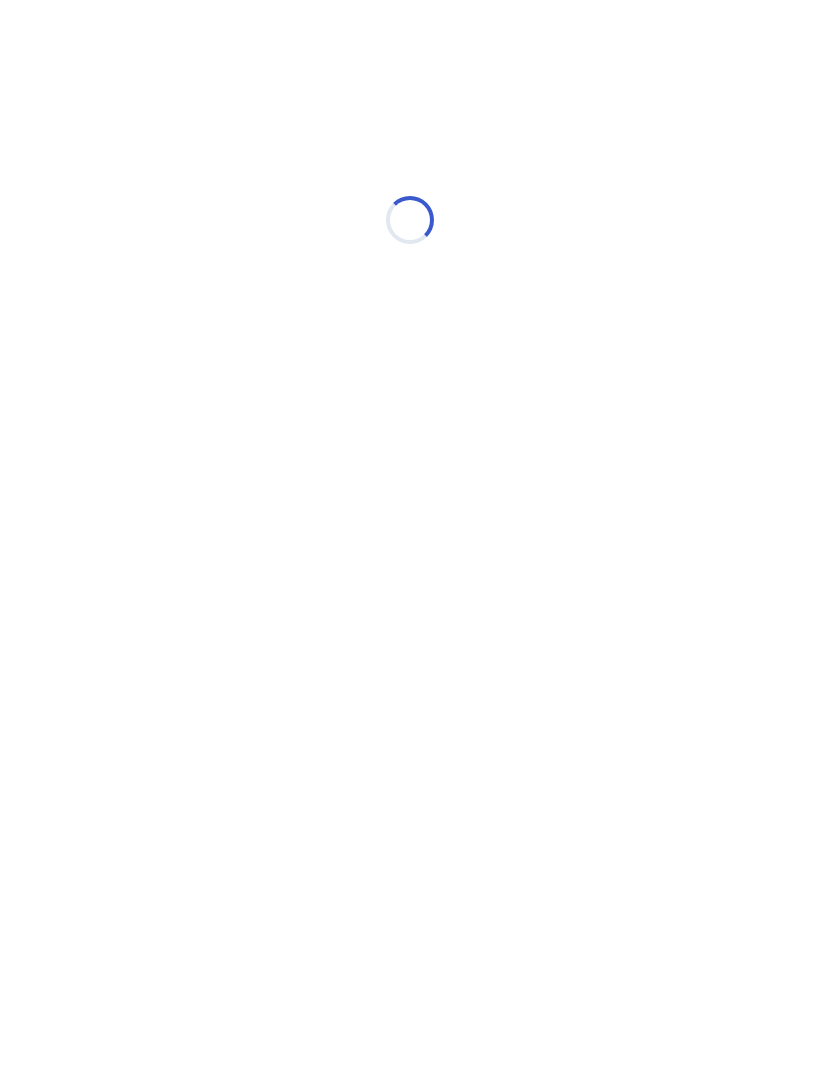 scroll, scrollTop: 0, scrollLeft: 0, axis: both 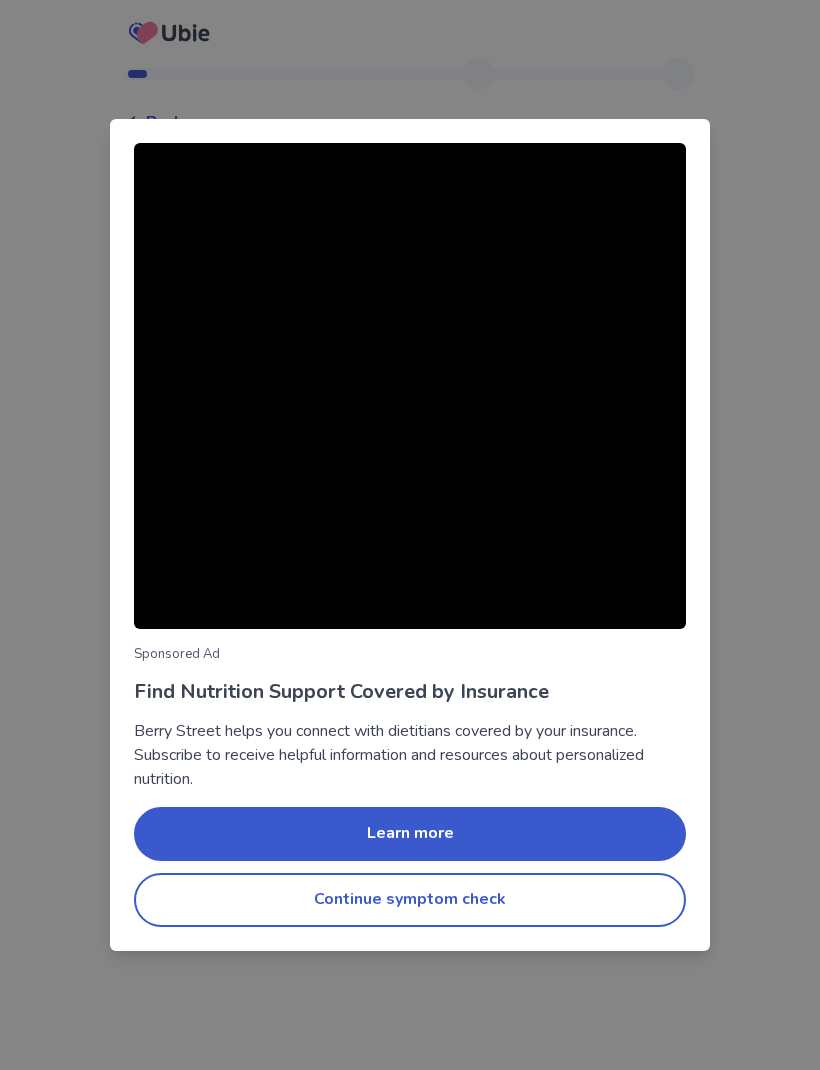 click on "Sponsored Ad Find Nutrition Support Covered by Insurance Berry Street helps you connect with dietitians covered by your insurance. Subscribe to receive helpful information and resources about personalized nutrition. Learn more Continue symptom check" at bounding box center [410, 535] 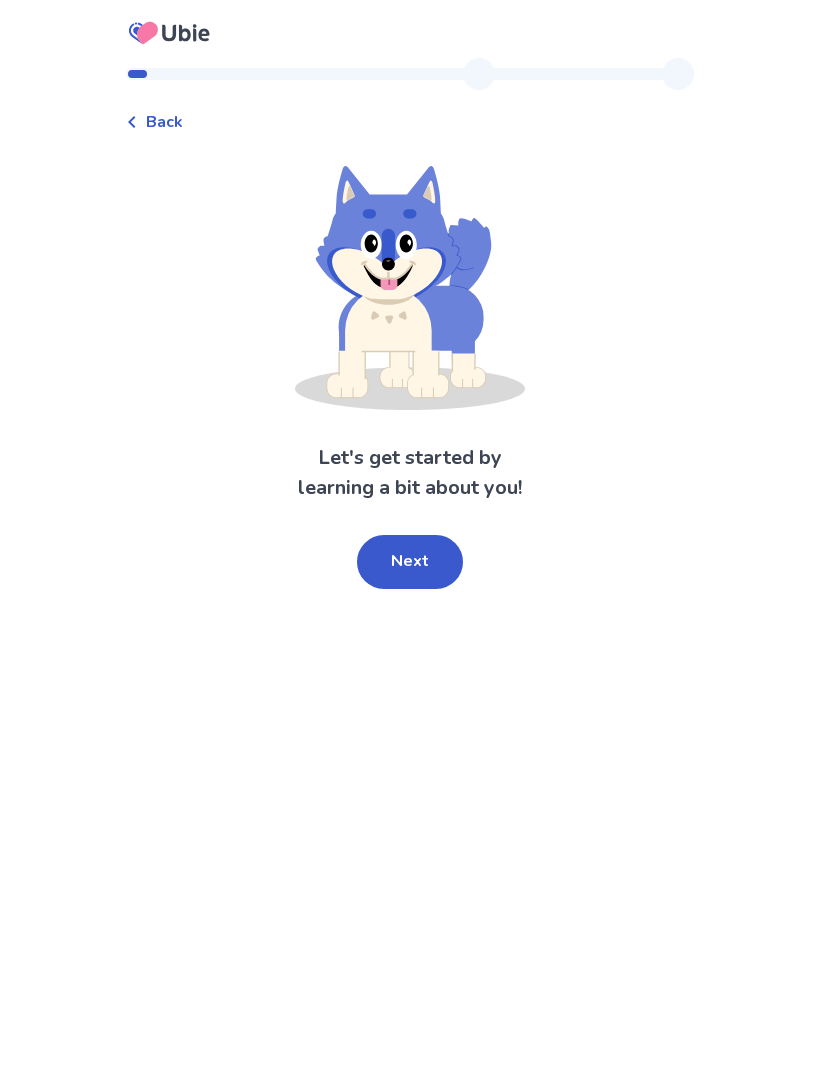 click on "Next" at bounding box center (410, 562) 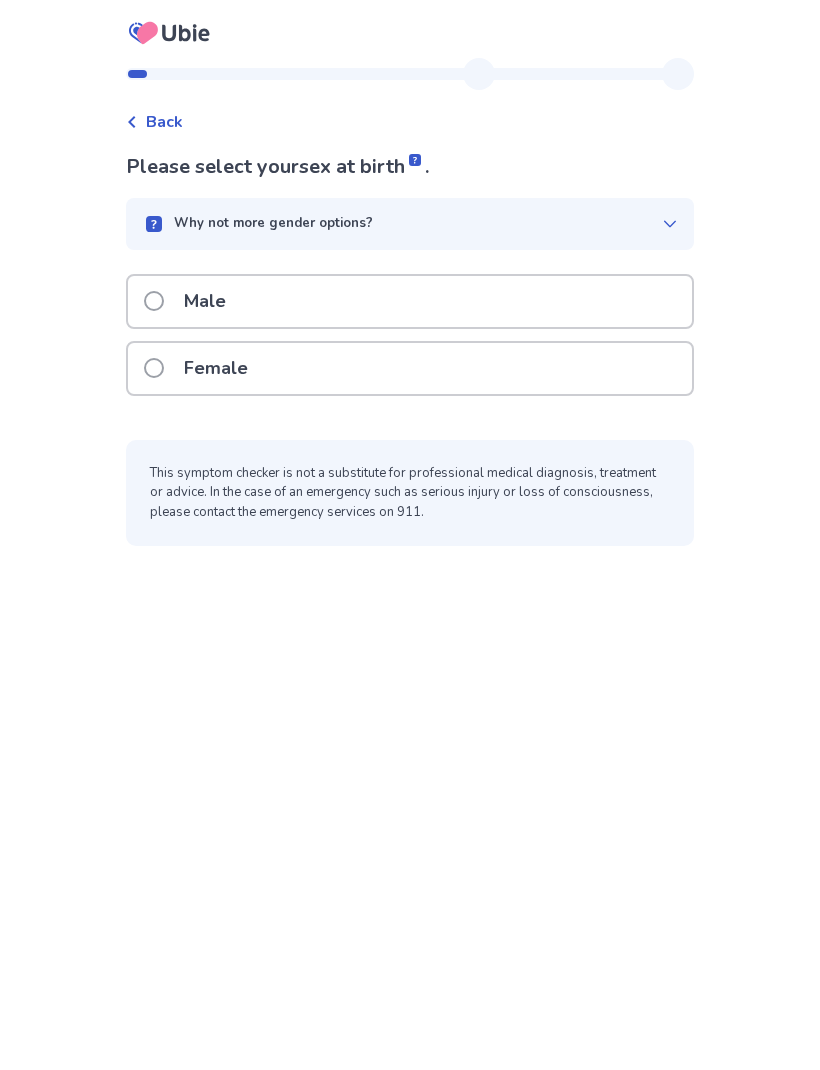 click on "Male" at bounding box center [191, 301] 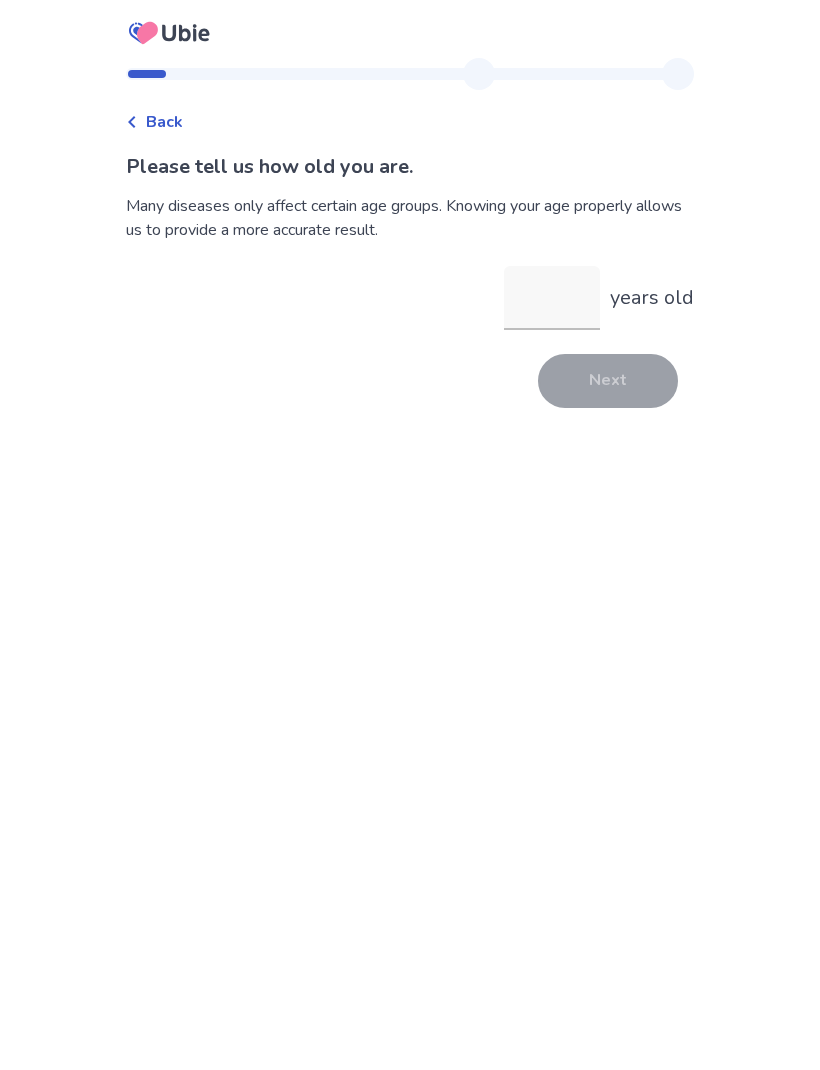 click on "years old" at bounding box center [552, 298] 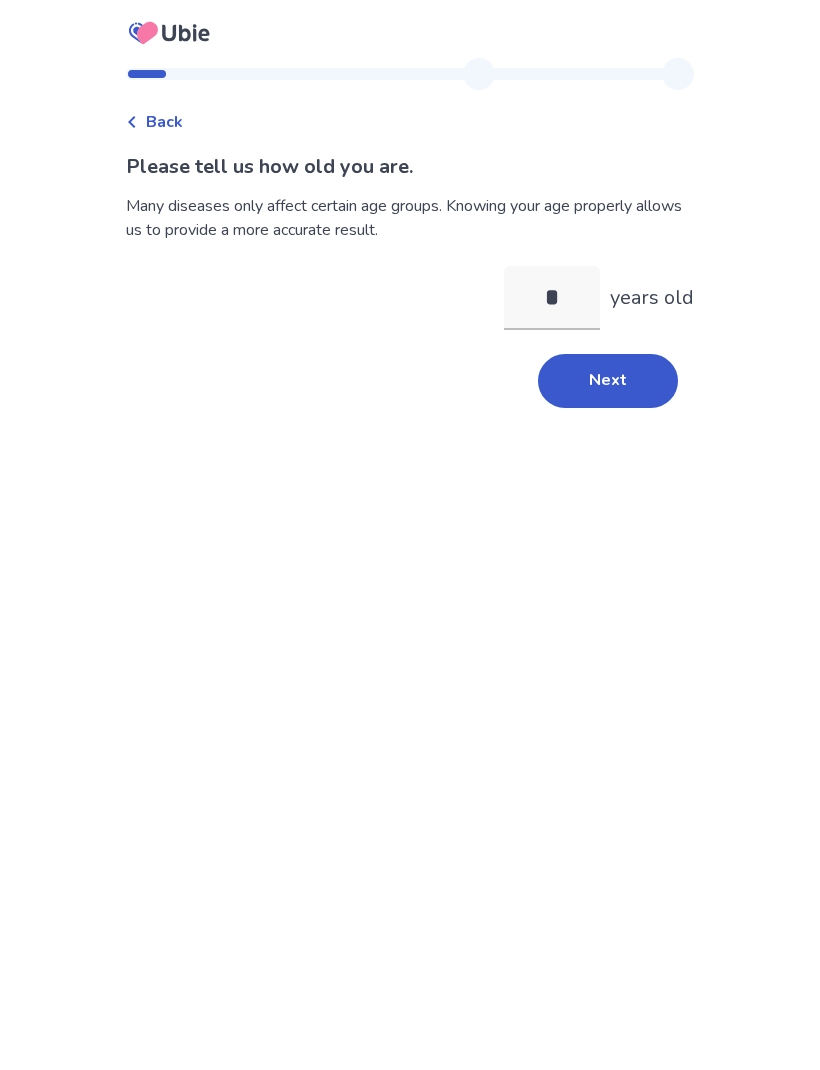 type on "**" 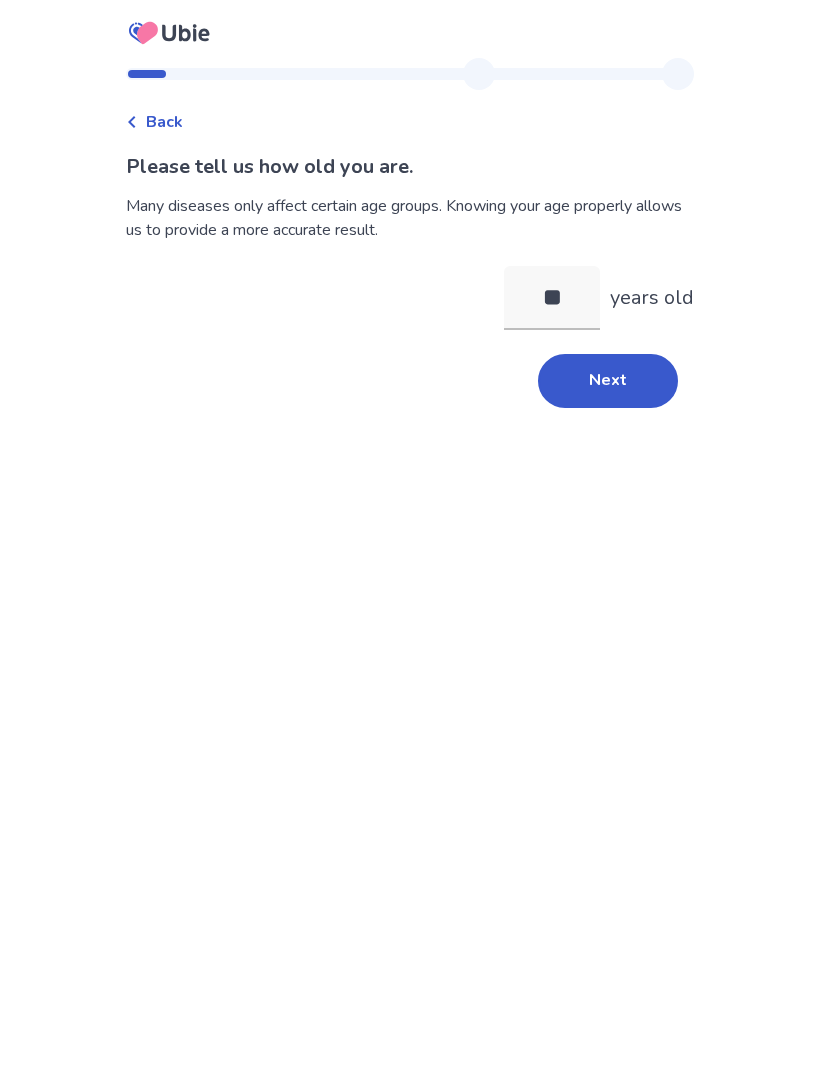 click on "Next" at bounding box center (608, 381) 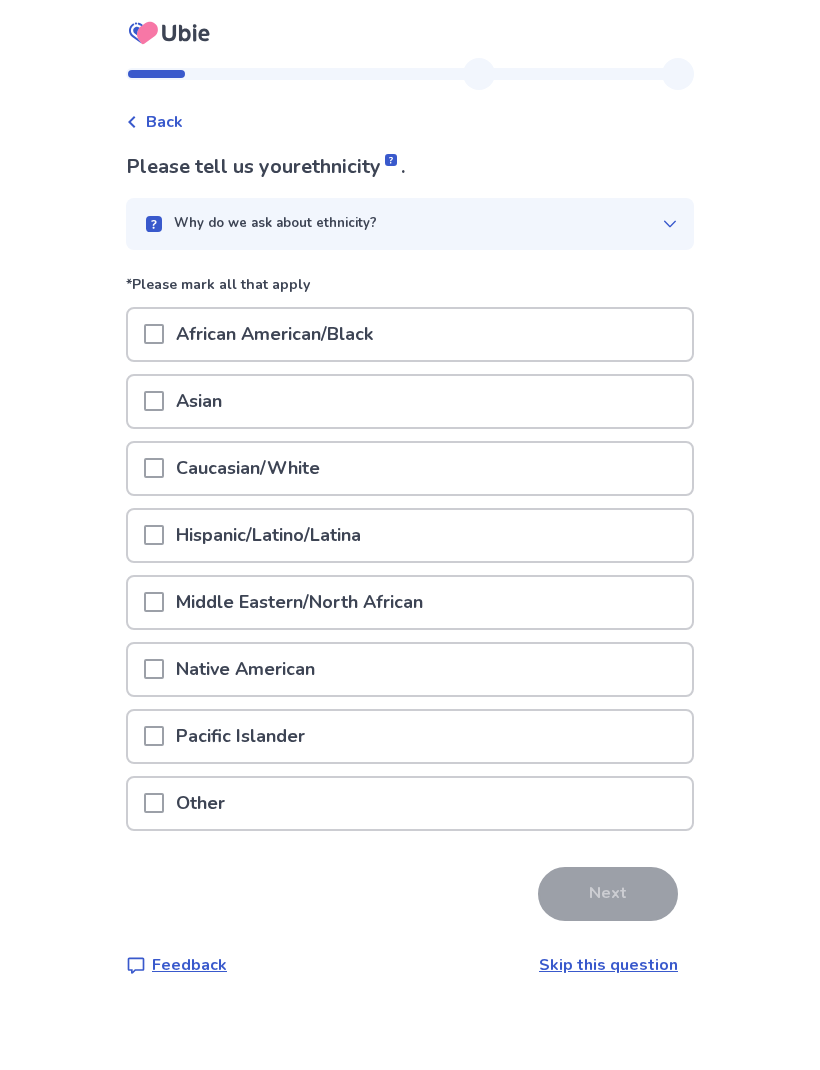 click at bounding box center [154, 468] 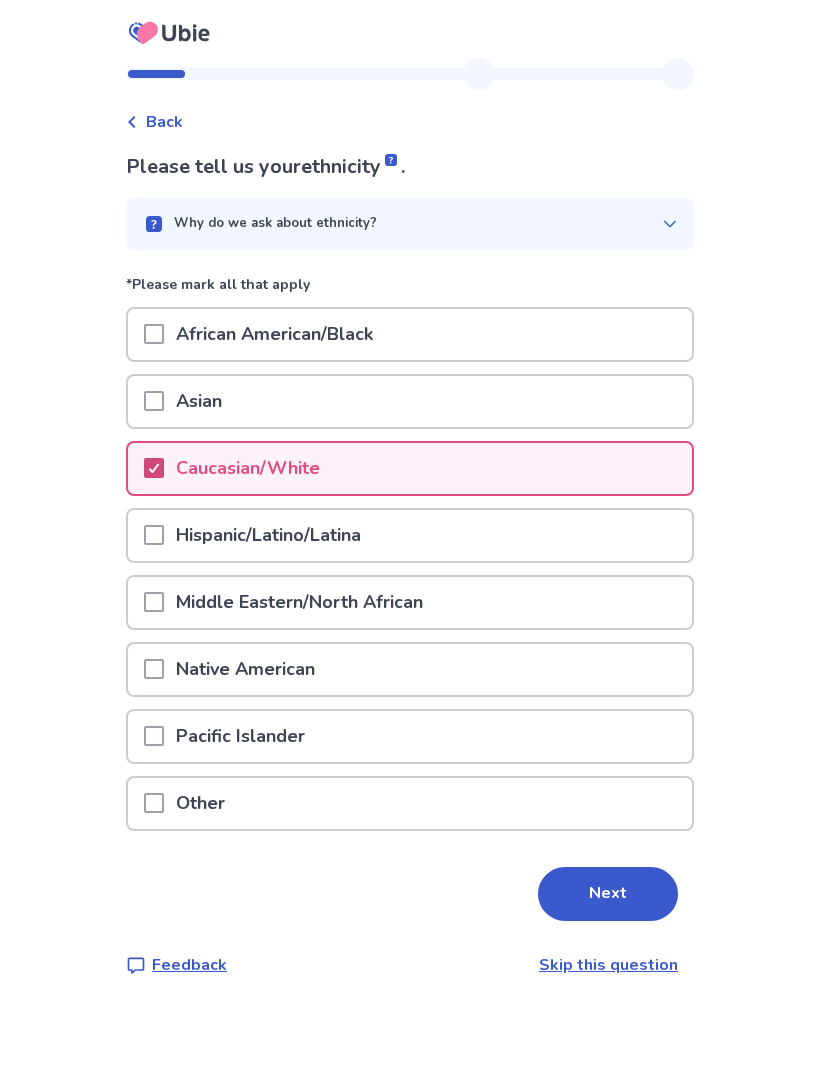 click on "Next" at bounding box center (608, 894) 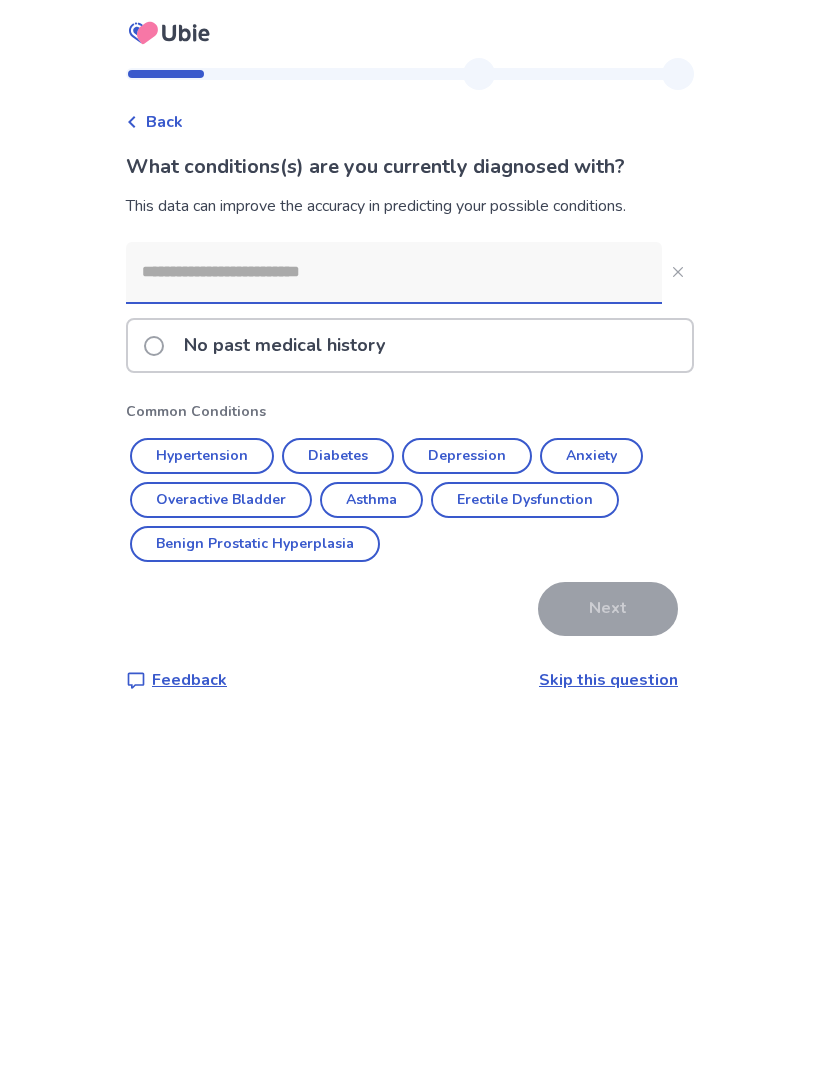 click on "Hypertension" at bounding box center (202, 456) 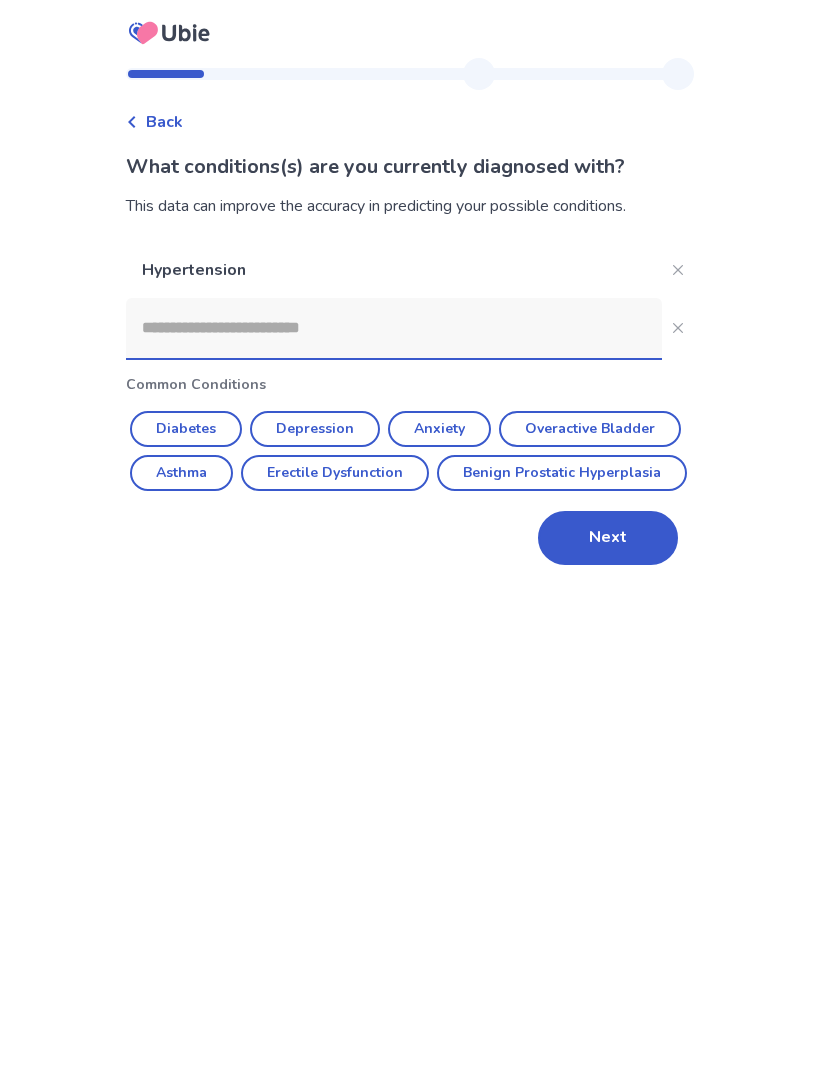 click on "Next" at bounding box center [608, 538] 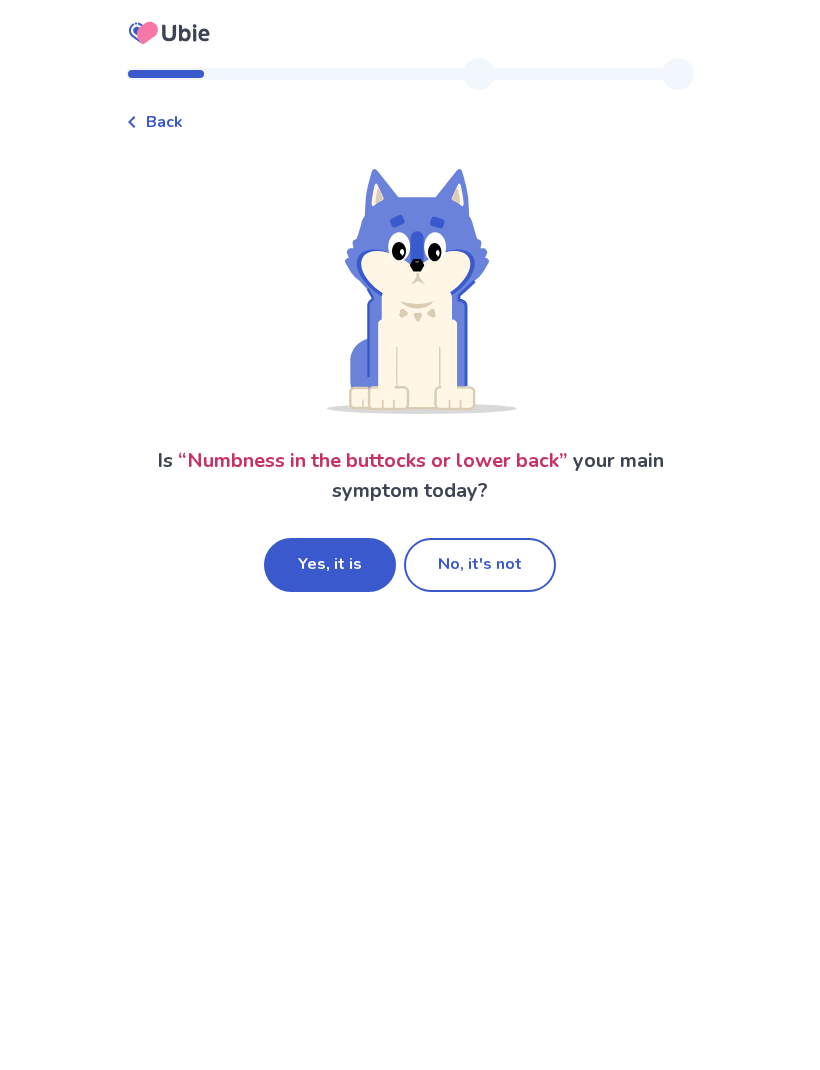 click on "No, it's not" at bounding box center (480, 565) 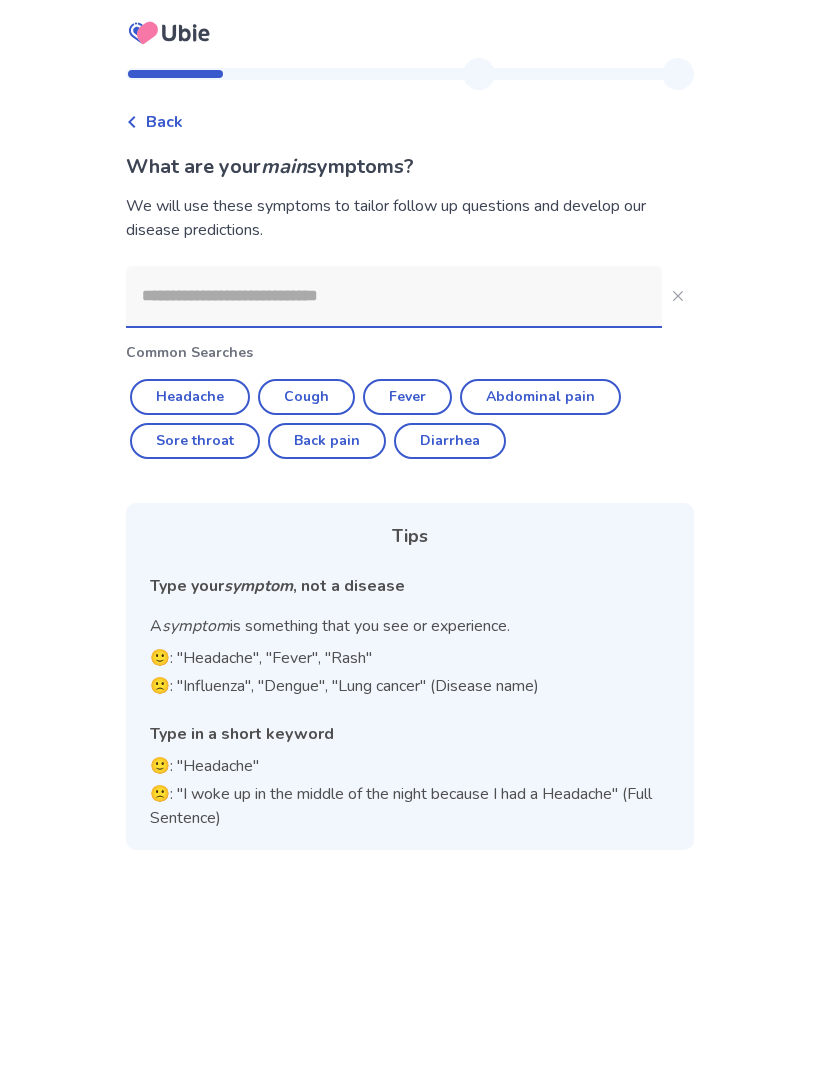 click on "Back pain" 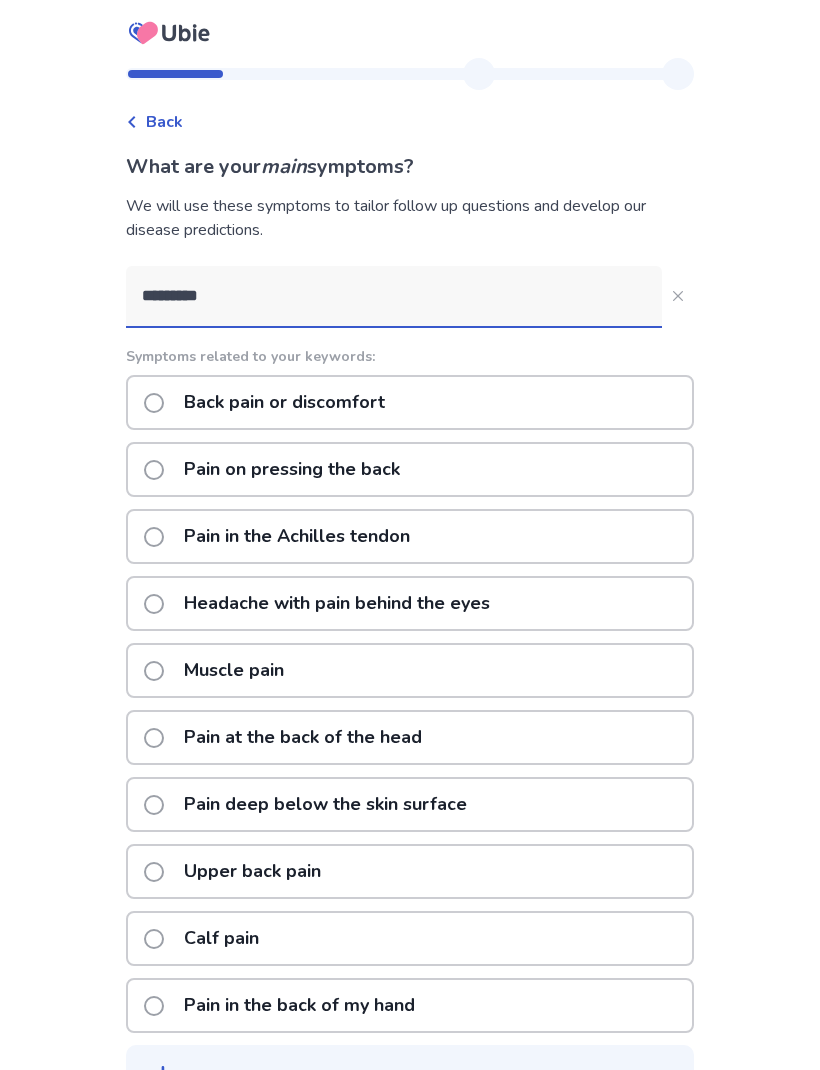 click 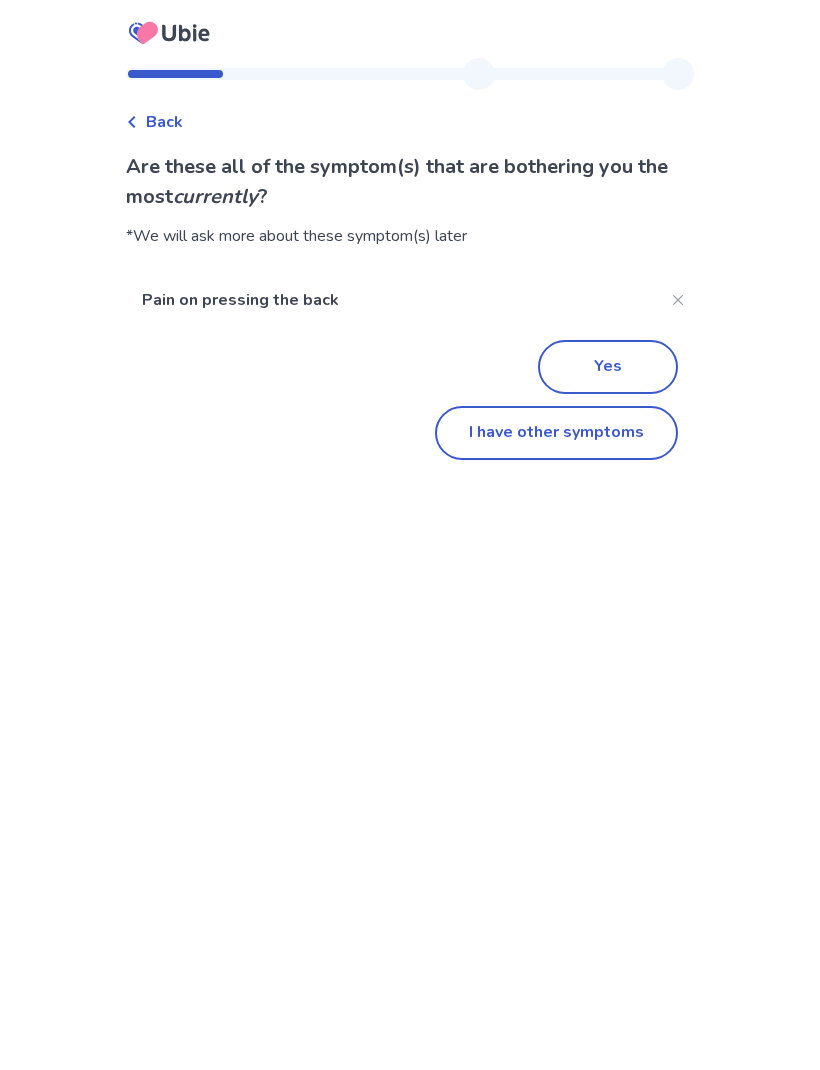 click on "I have other symptoms" 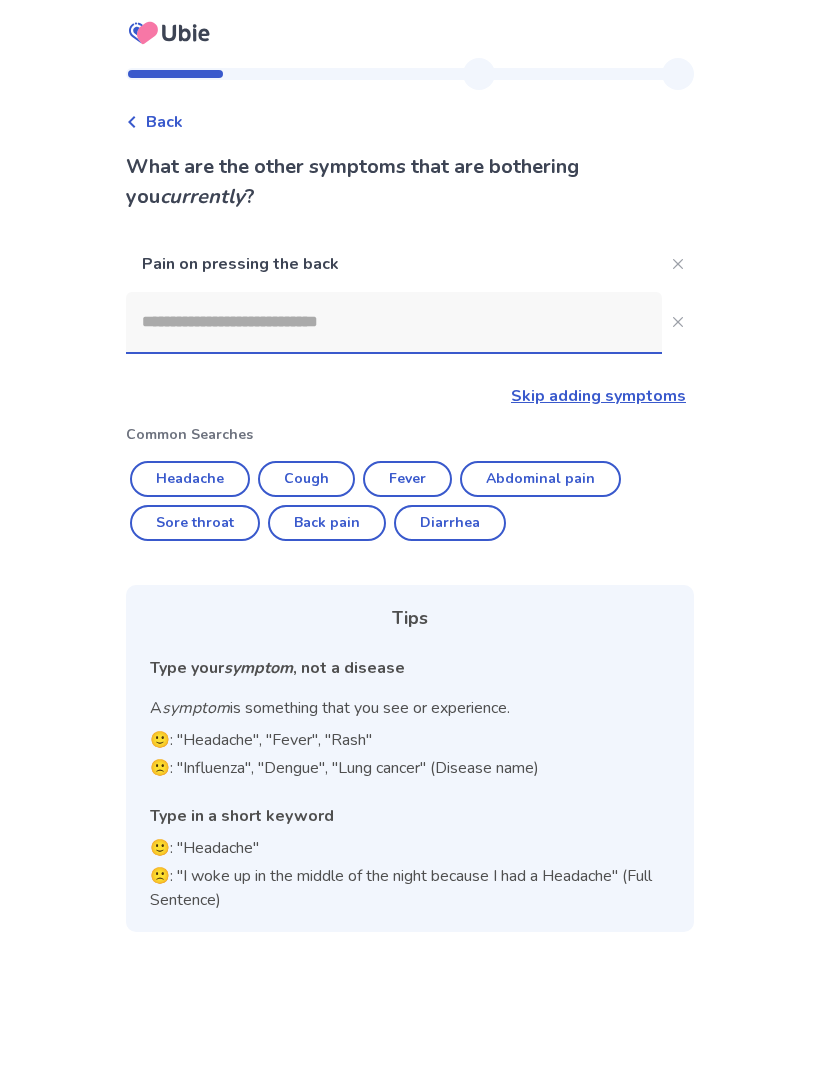 click on "Skip adding symptoms" 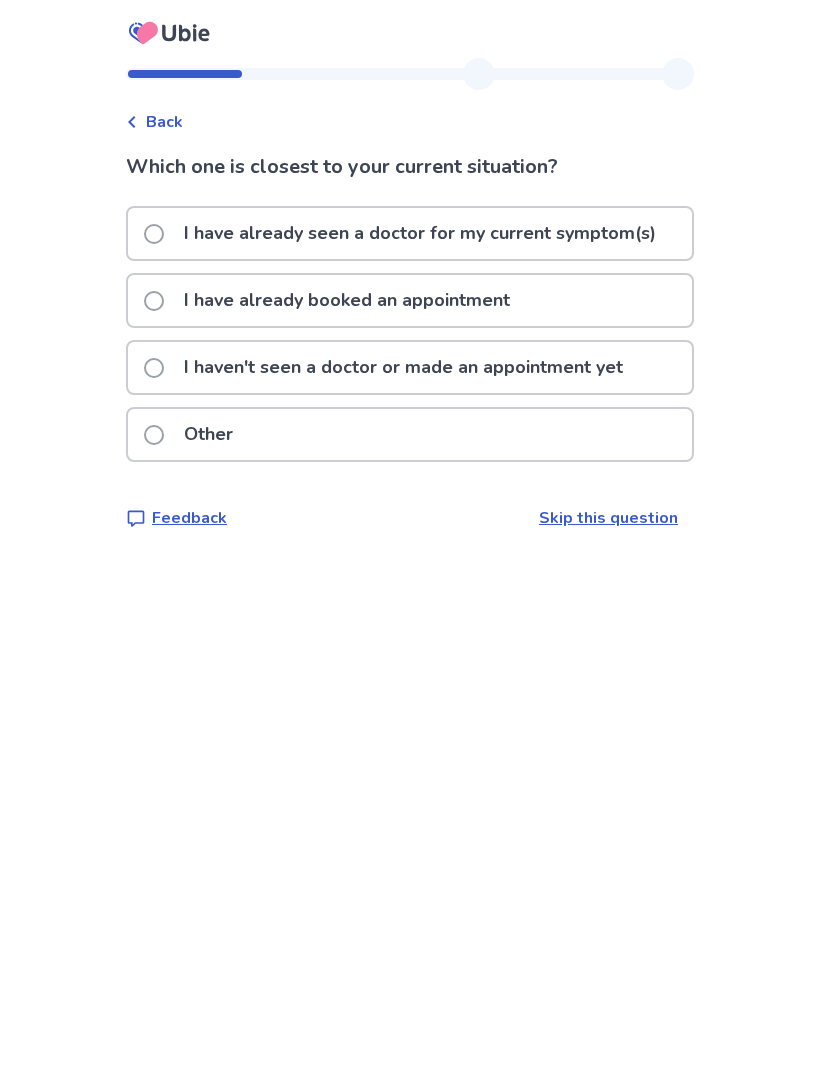 click on "Skip this question" at bounding box center (608, 518) 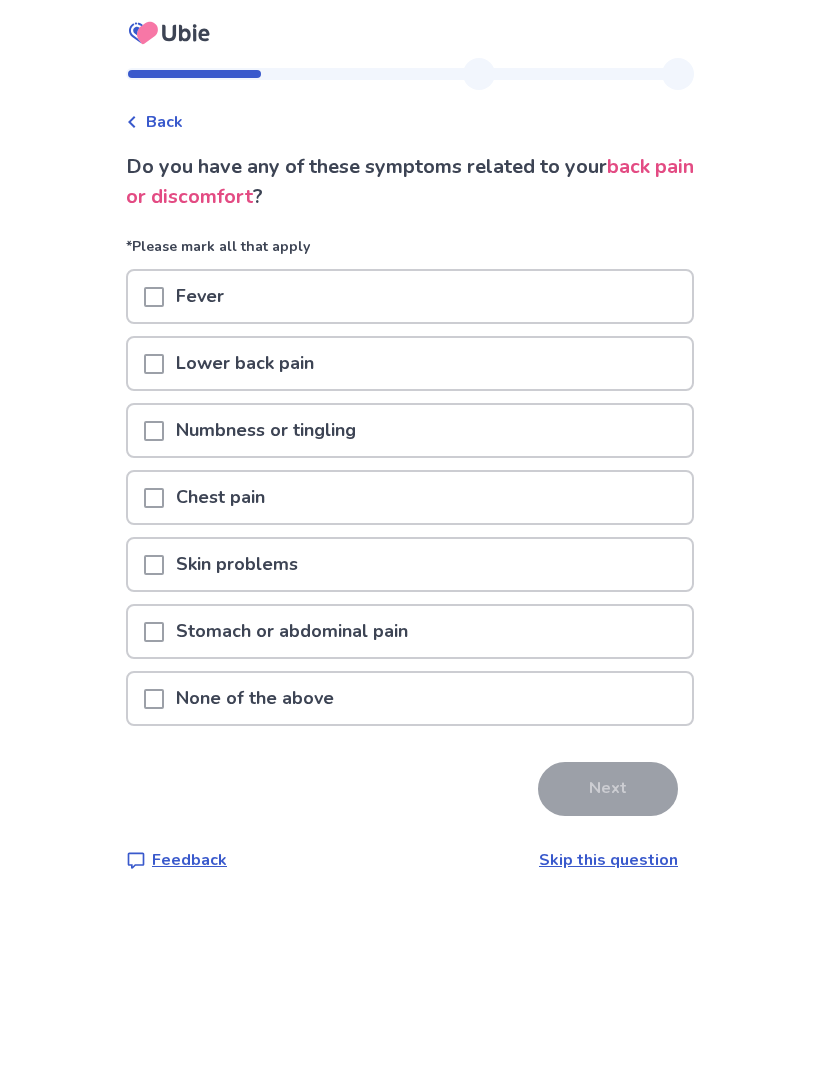 click at bounding box center (154, 699) 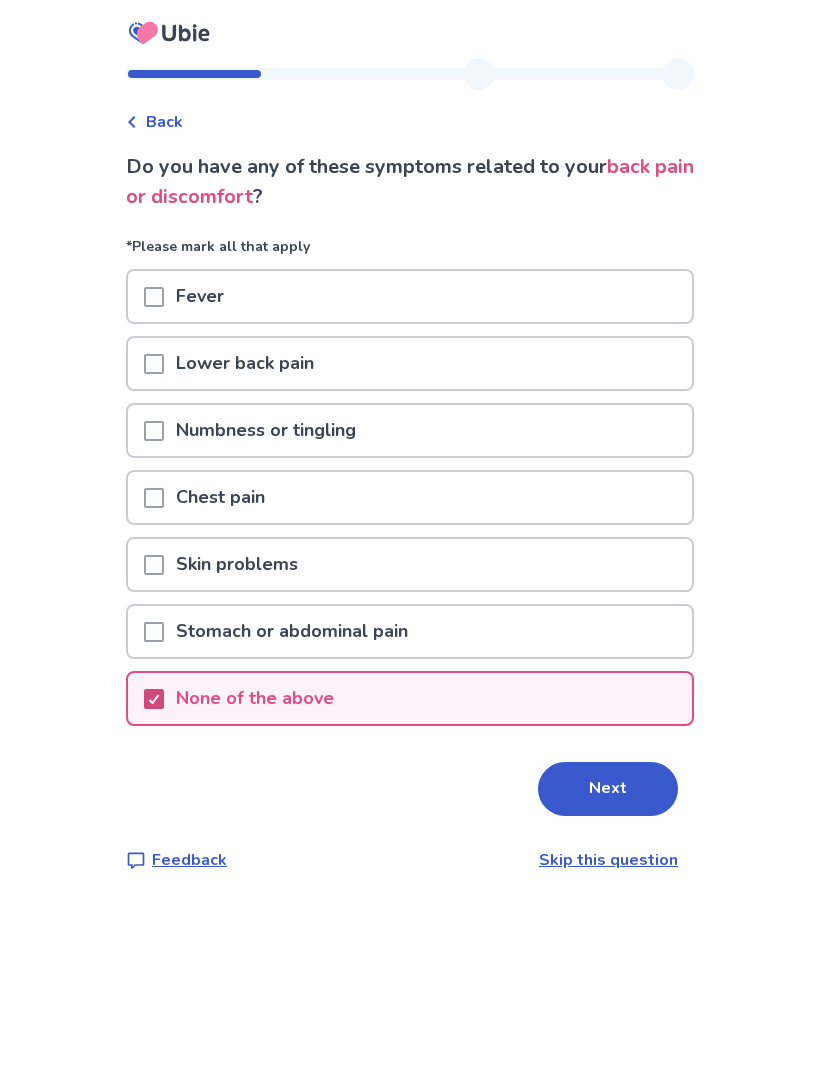 click on "Next" at bounding box center [608, 789] 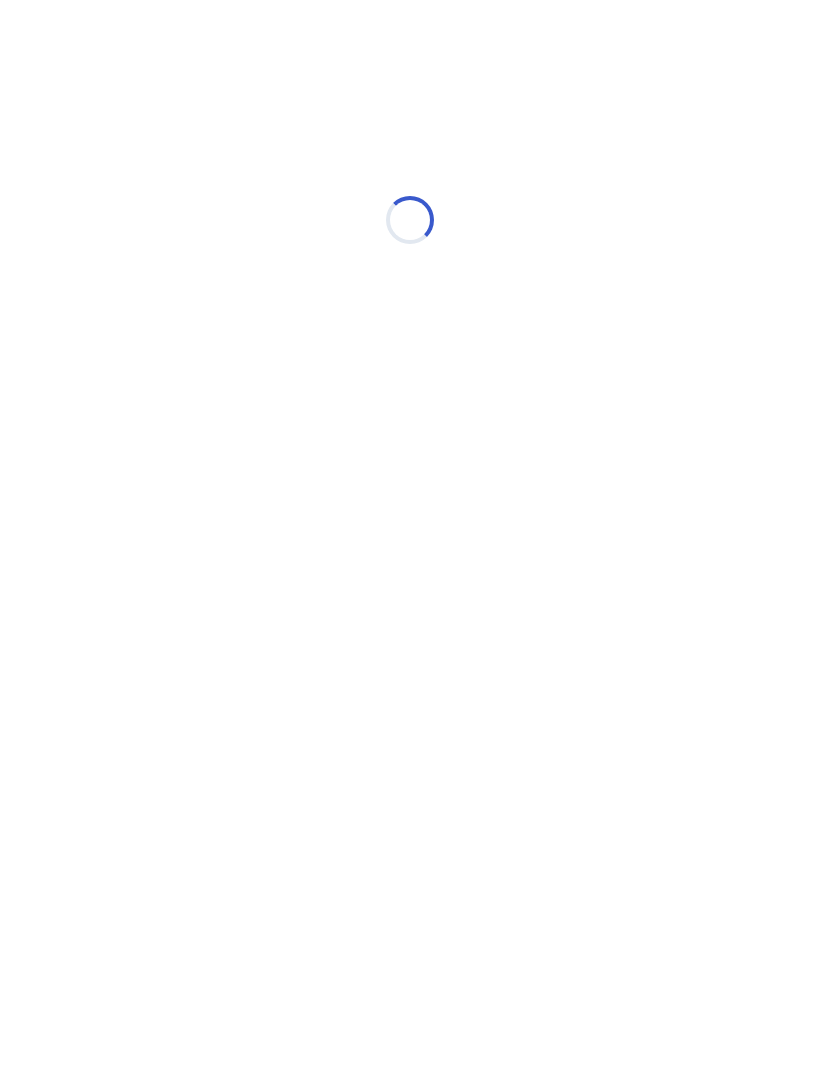 select on "*" 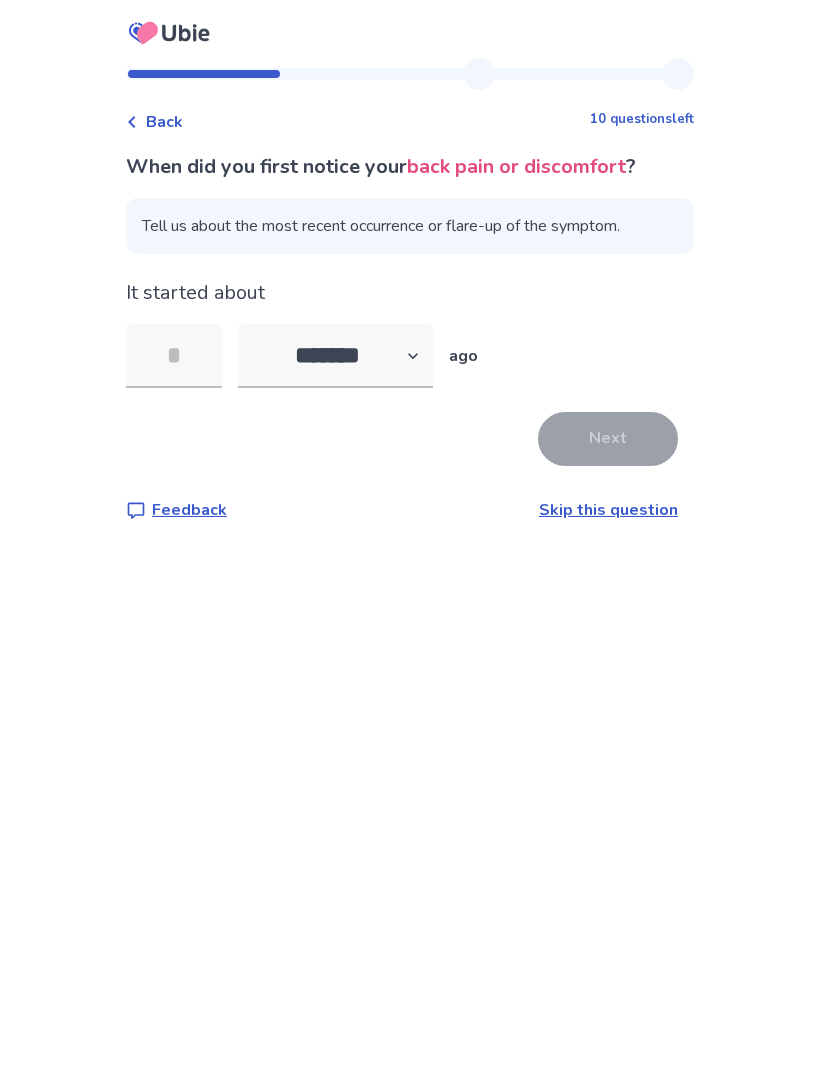 click at bounding box center [174, 356] 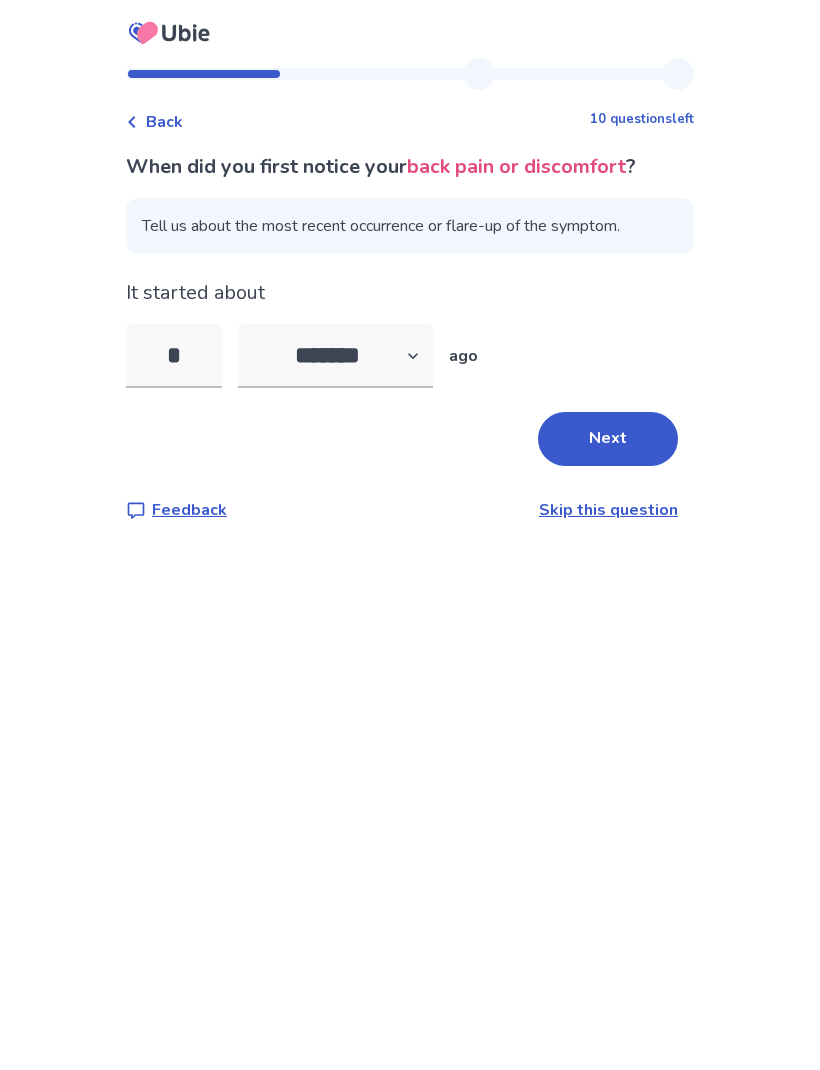 type on "**" 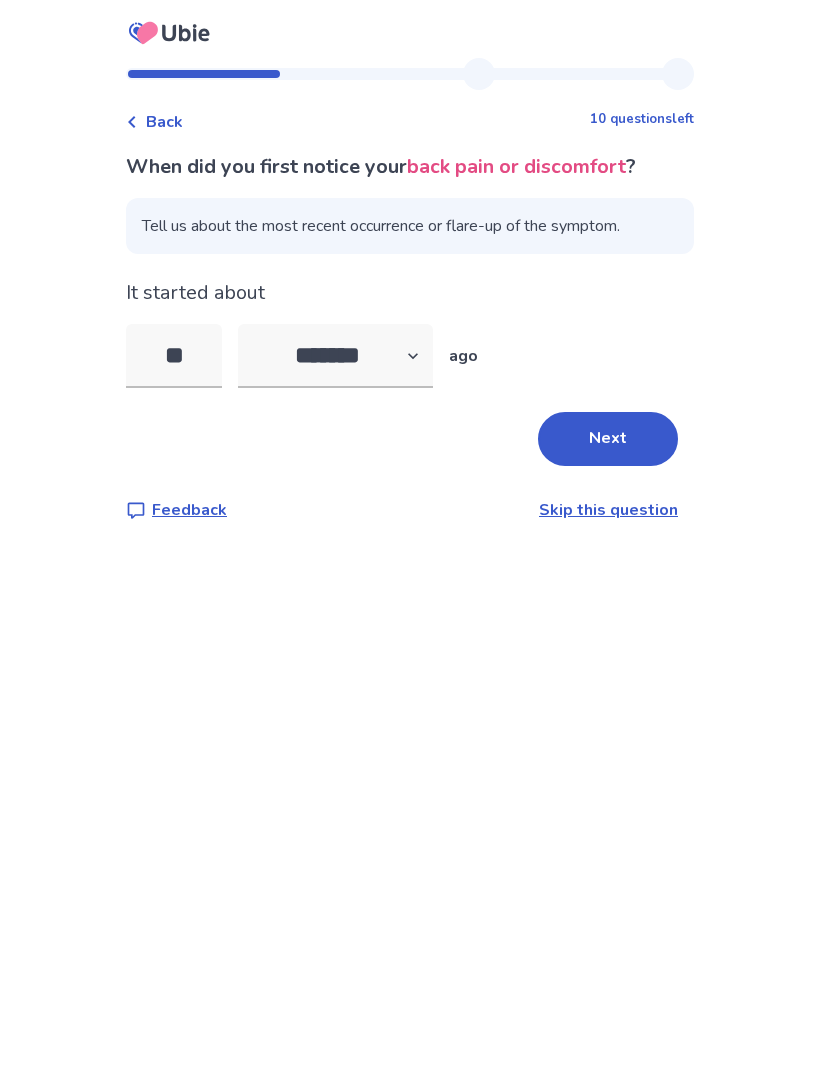 click on "Next" at bounding box center (608, 439) 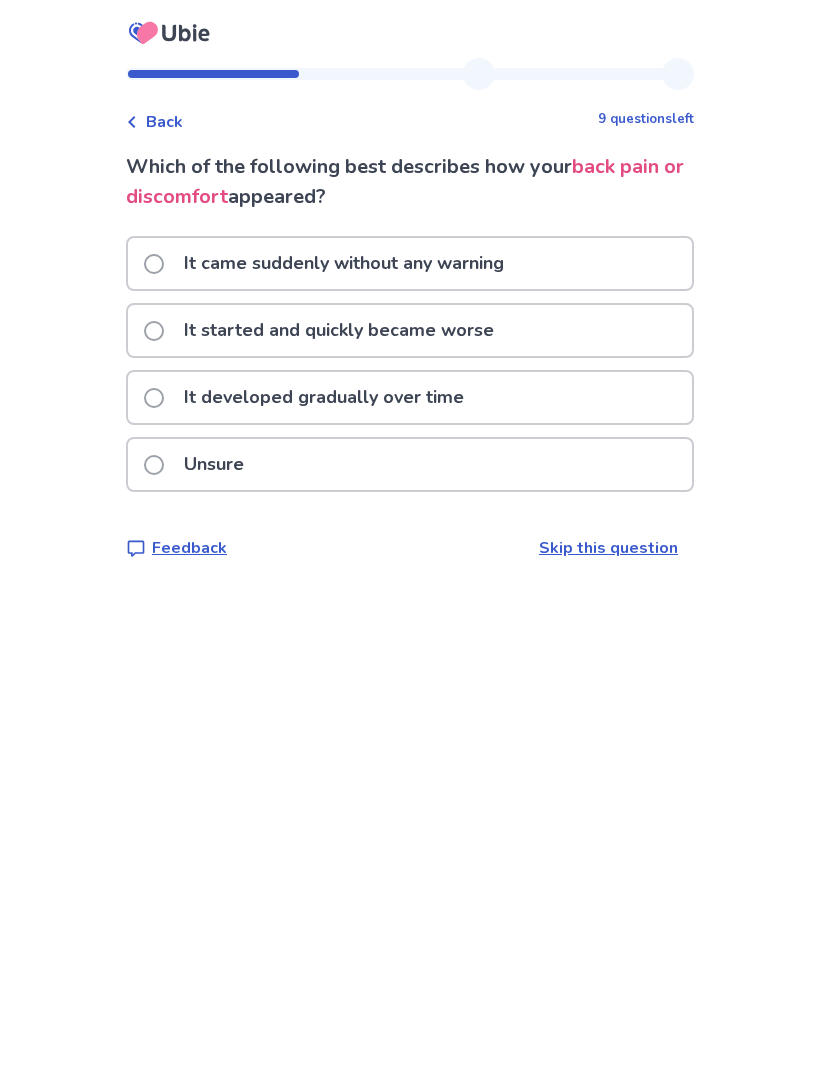 click at bounding box center (154, 264) 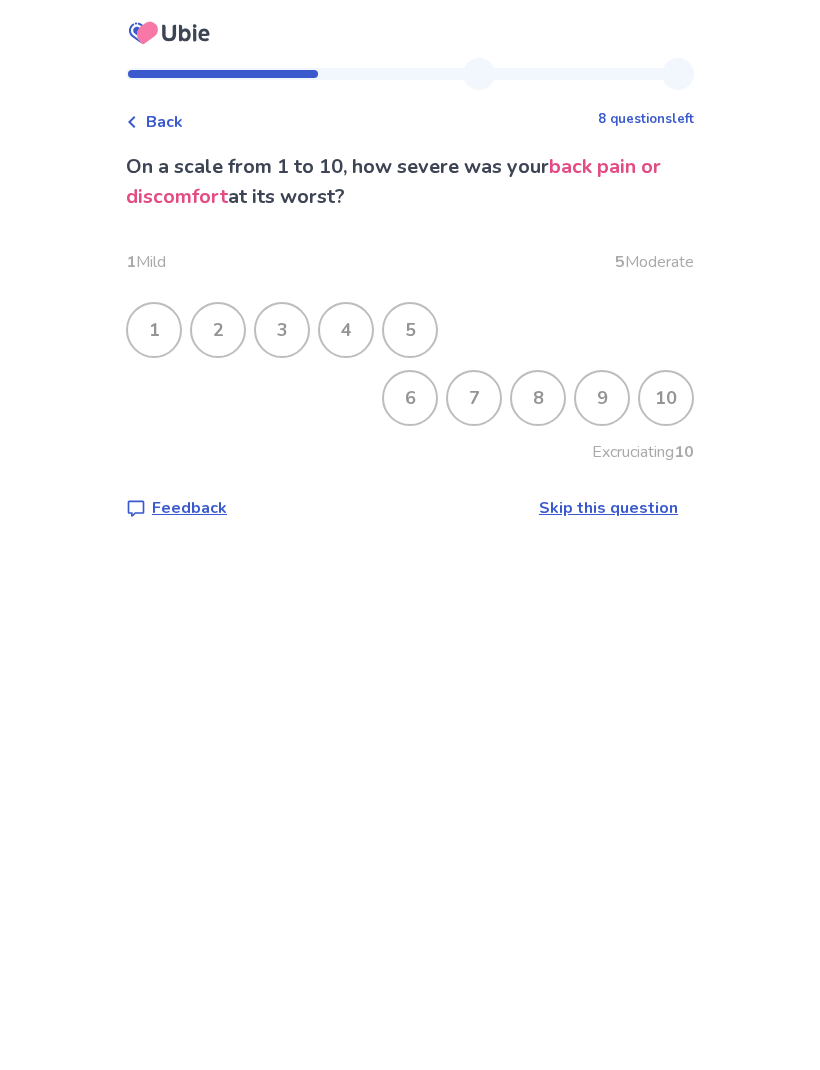 click on "7" at bounding box center [474, 398] 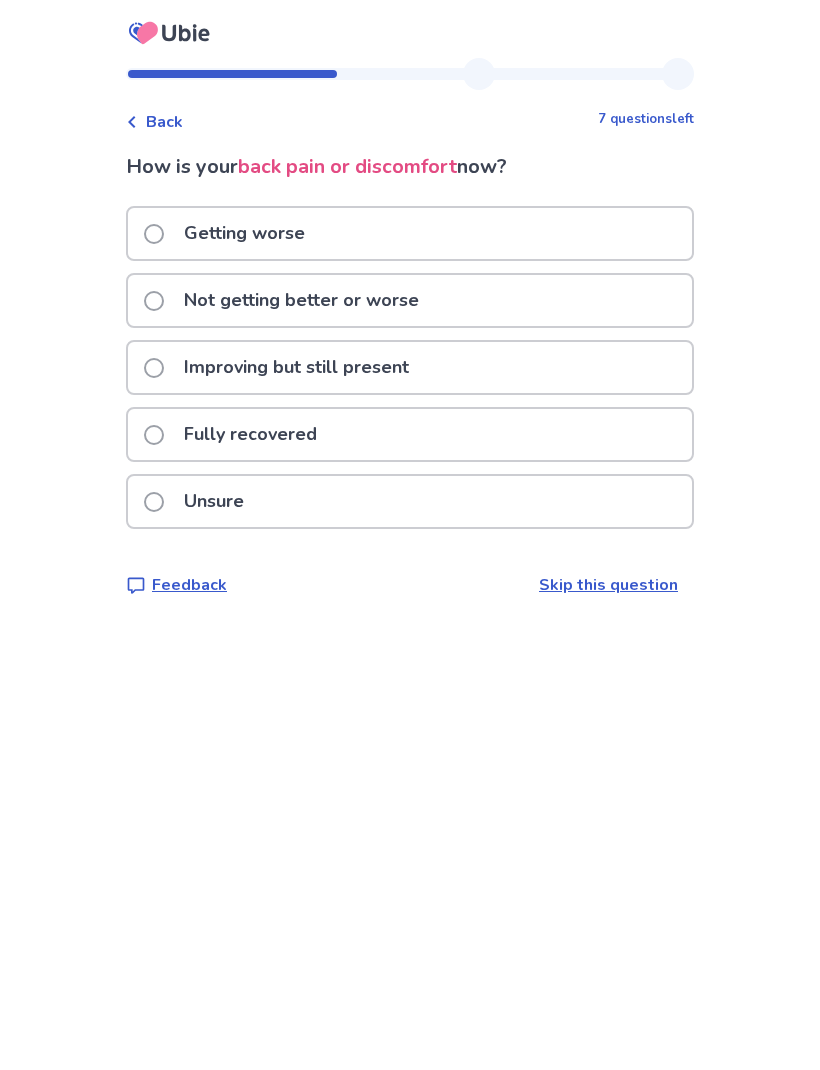 click at bounding box center [154, 301] 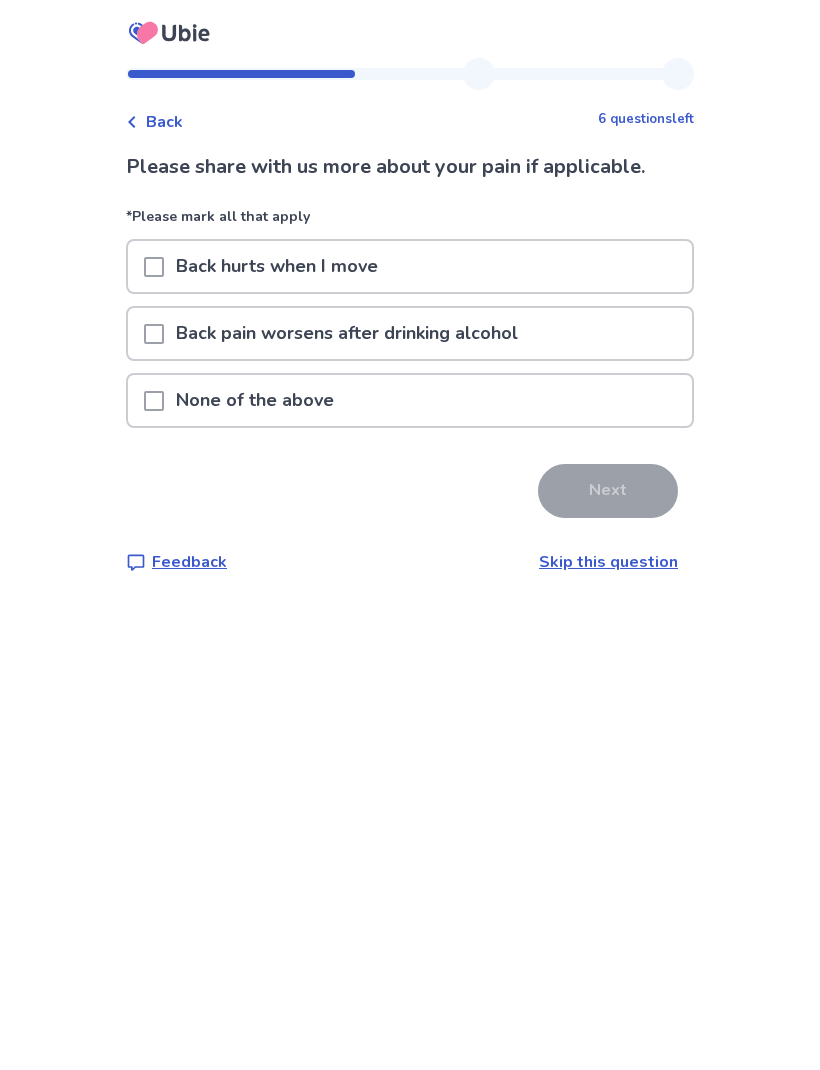 click at bounding box center (154, 267) 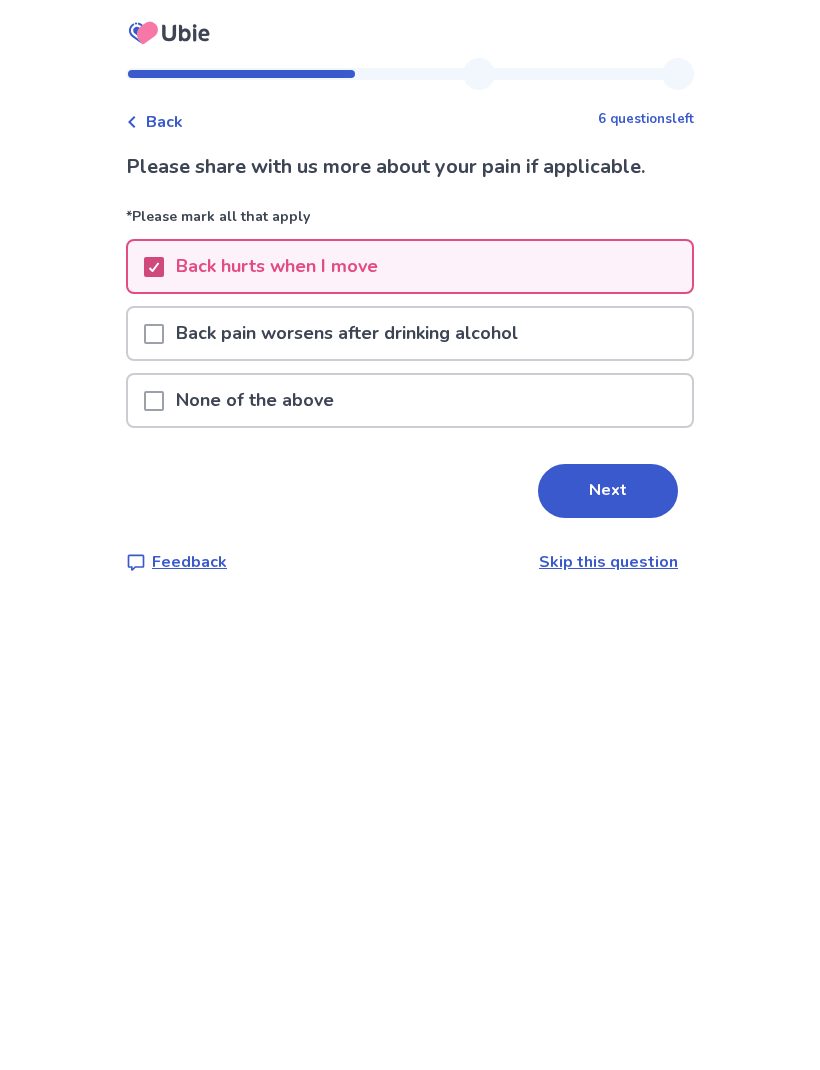 click on "Next" at bounding box center [608, 491] 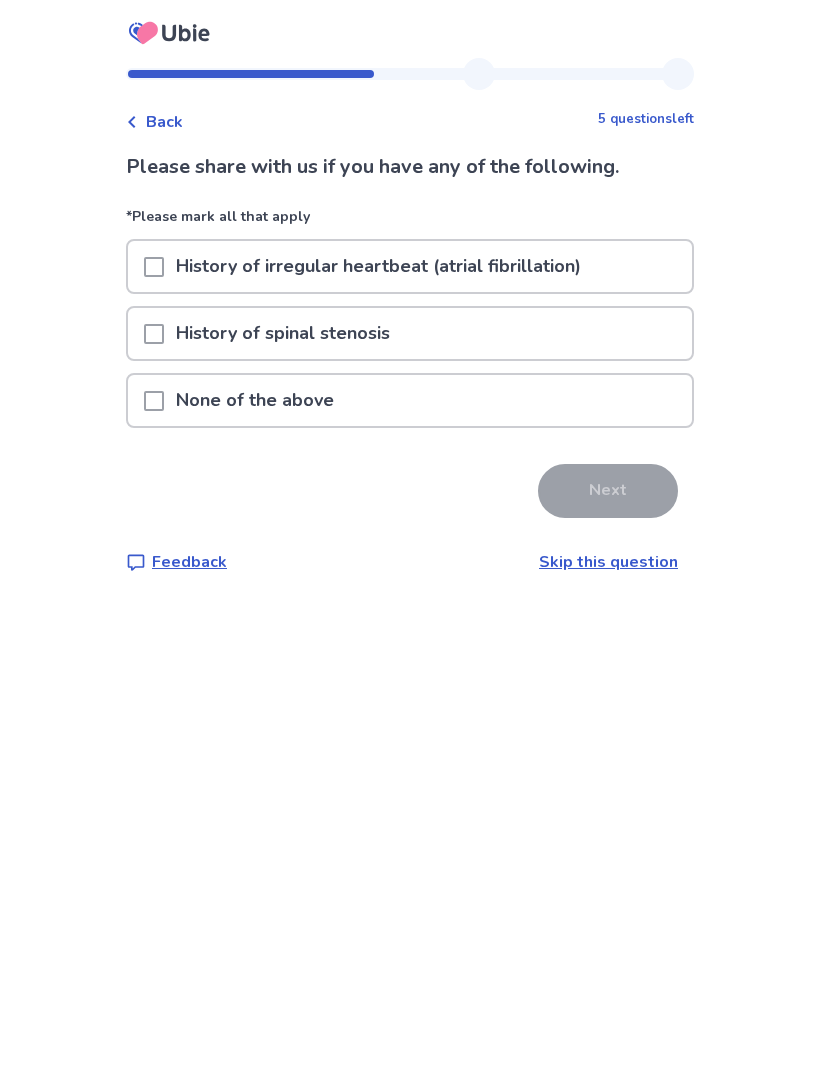 click at bounding box center [154, 401] 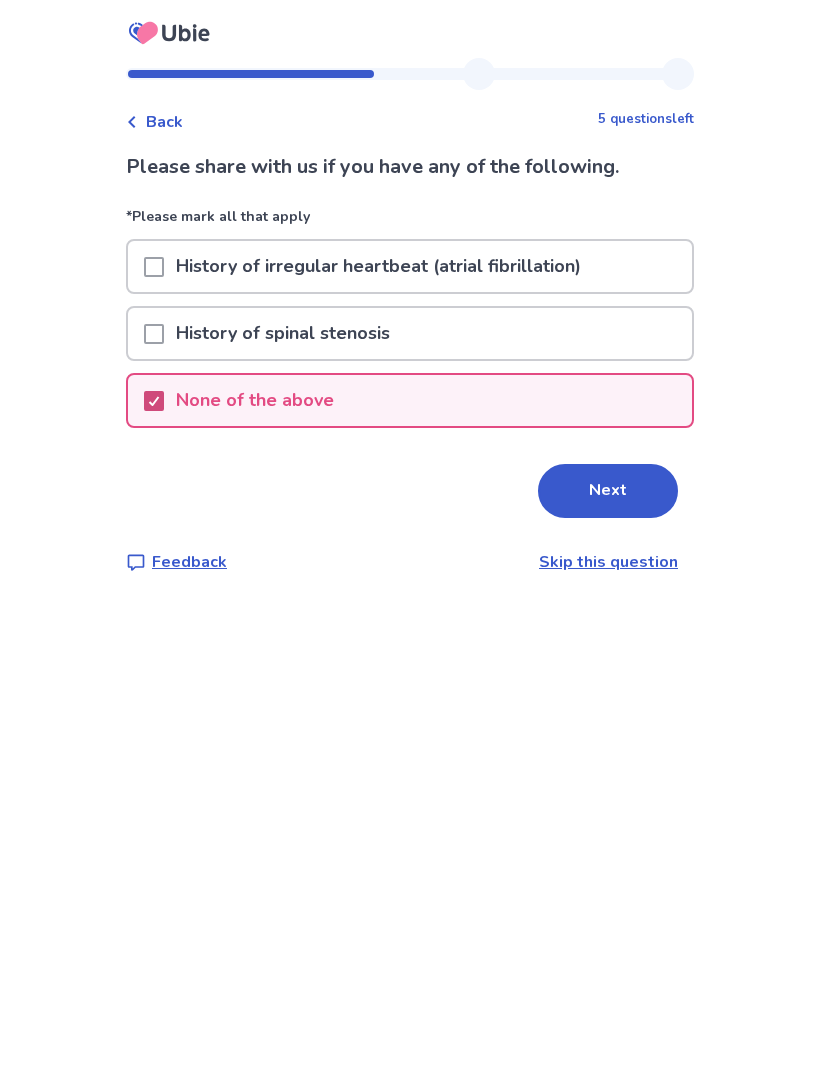 click on "Next" at bounding box center (608, 491) 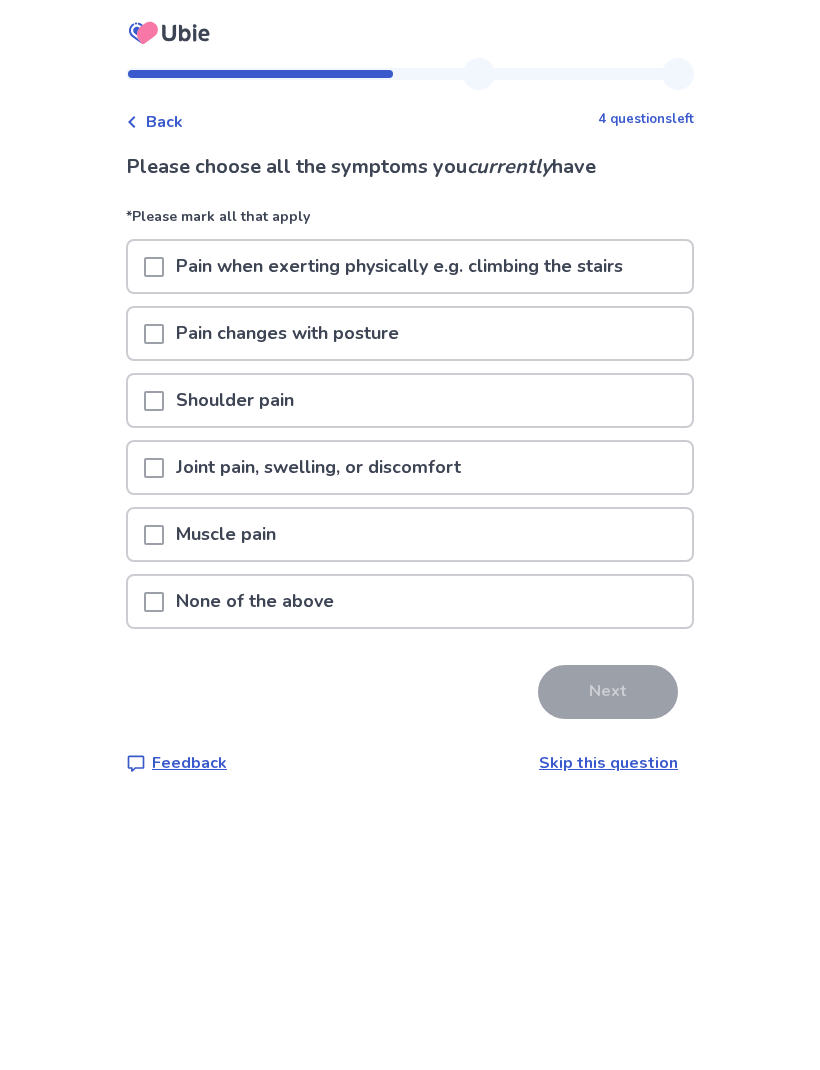 click at bounding box center (154, 535) 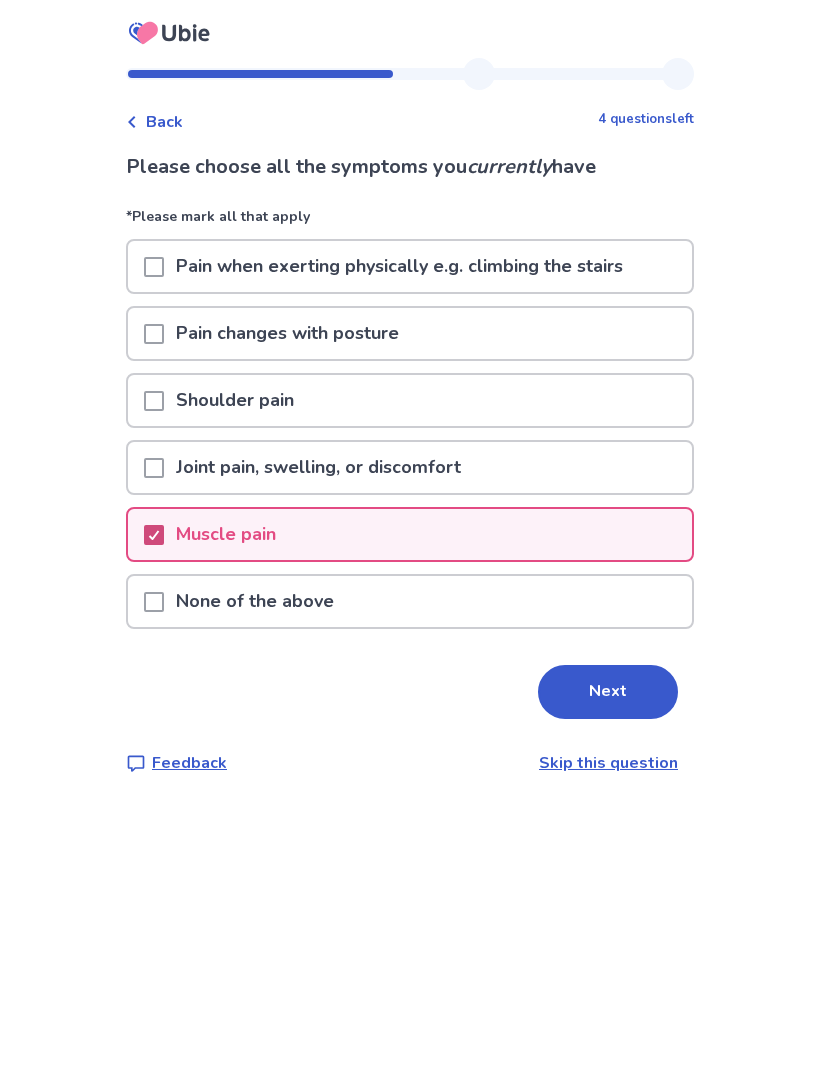 click on "Next" at bounding box center [608, 692] 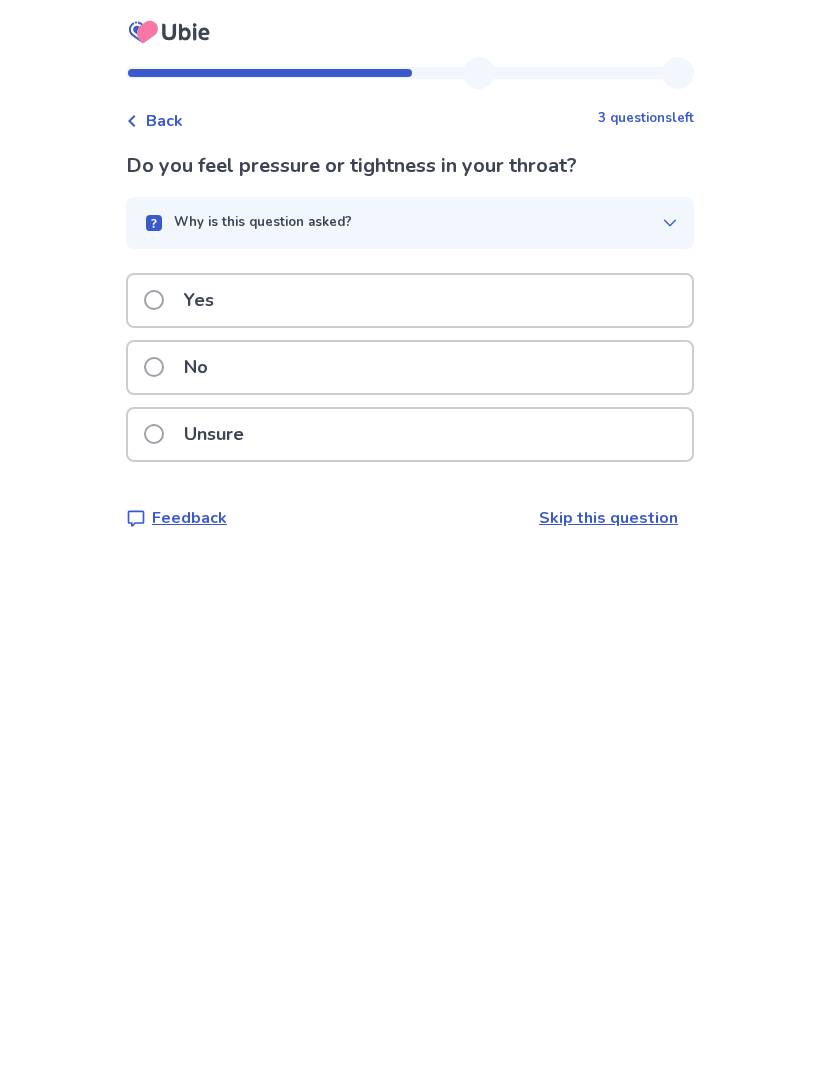 scroll, scrollTop: 4, scrollLeft: 0, axis: vertical 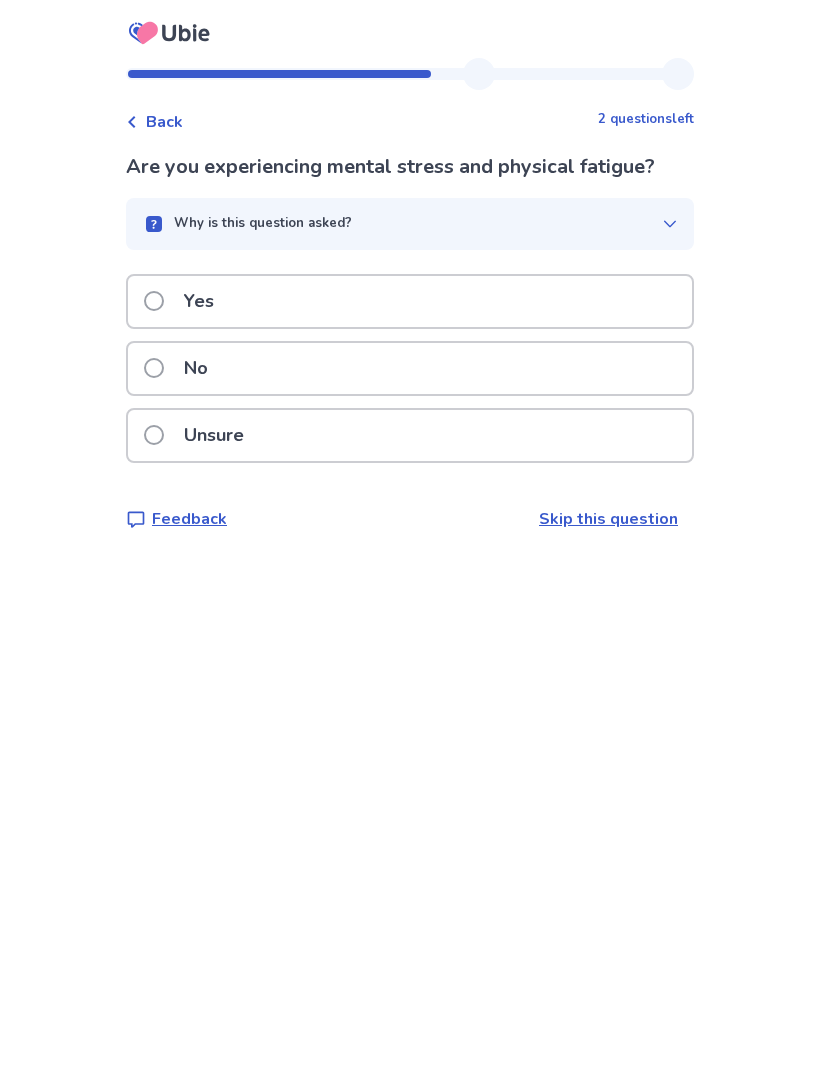 click at bounding box center (154, 368) 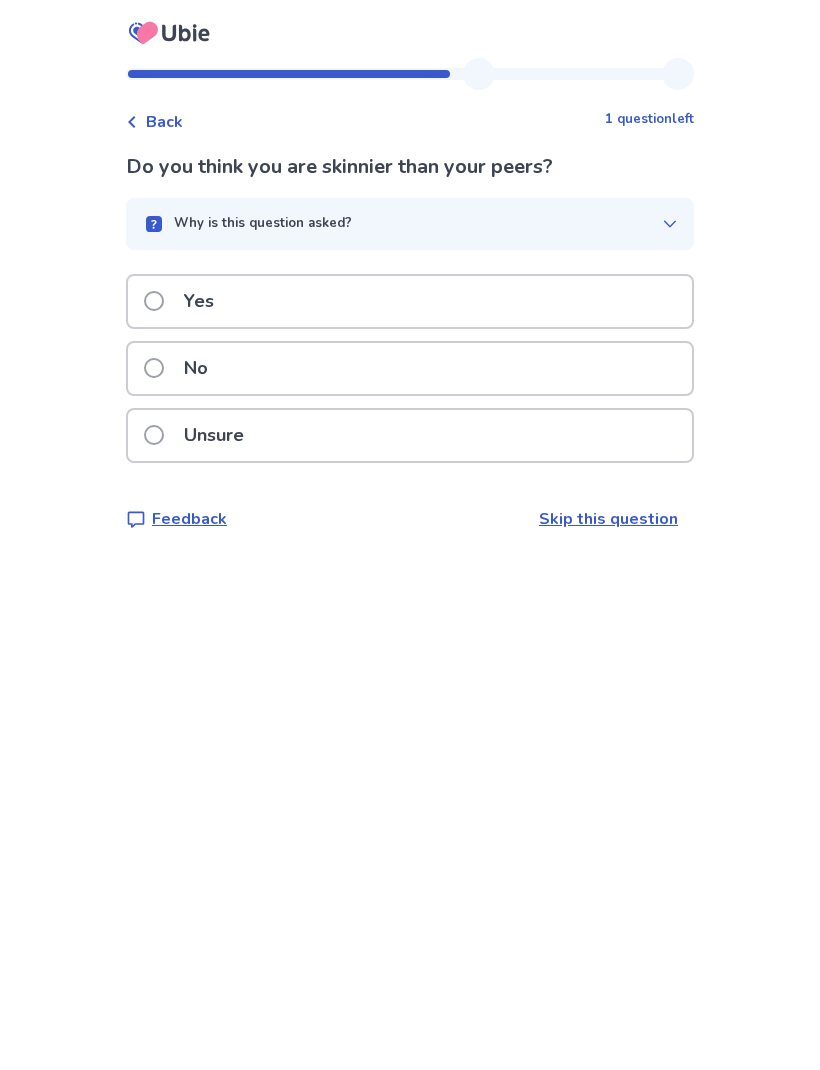 click on "No" at bounding box center [182, 368] 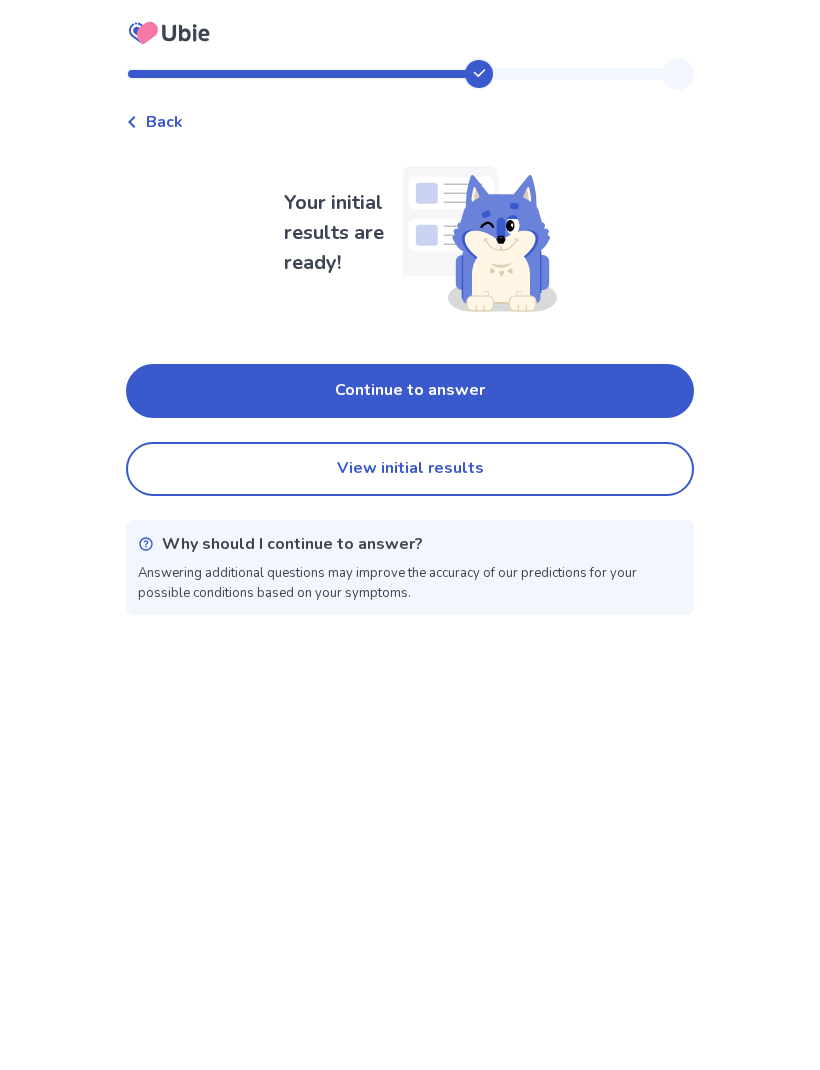 click on "Continue to answer" at bounding box center (410, 391) 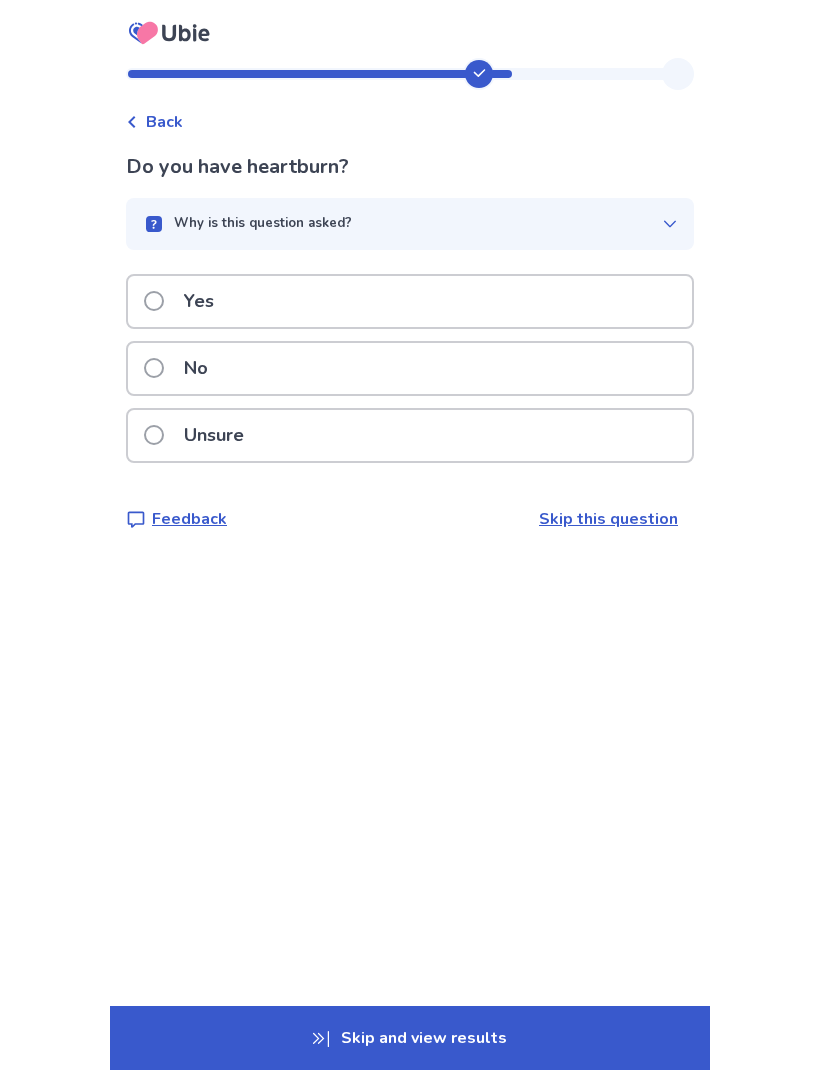 click on "No" at bounding box center [182, 368] 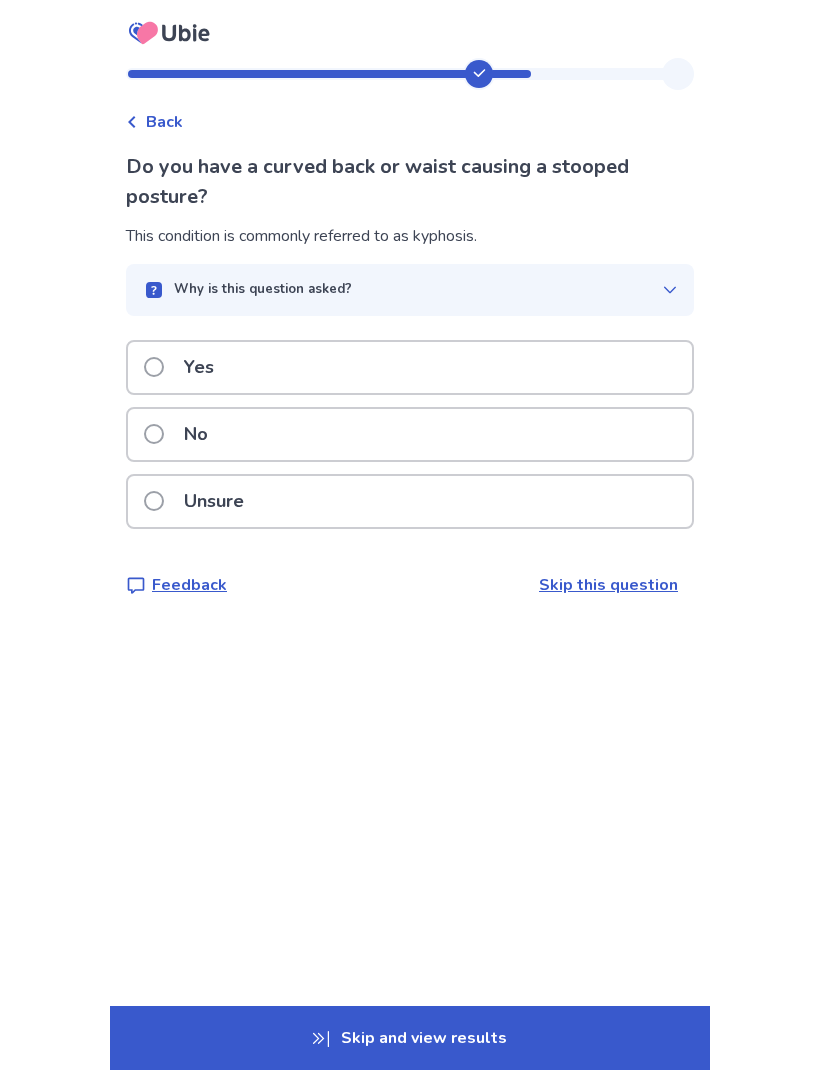 click at bounding box center [154, 434] 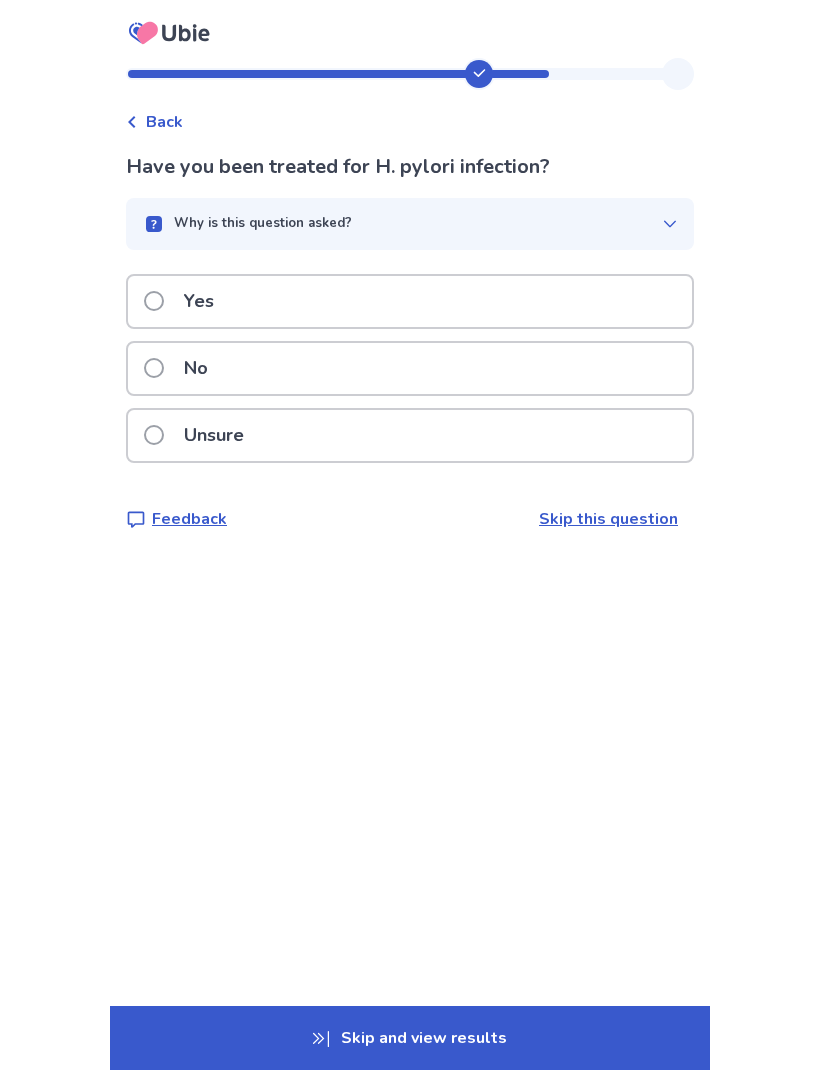 click at bounding box center (154, 368) 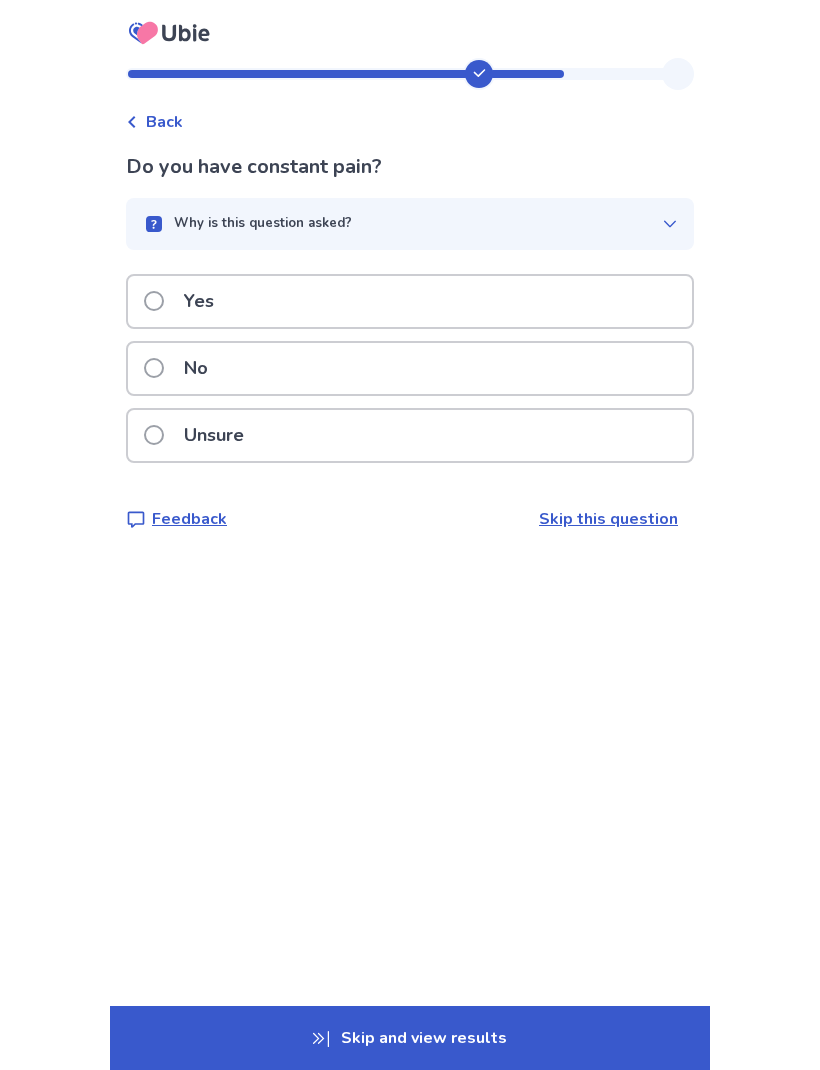 click on "No" at bounding box center [182, 368] 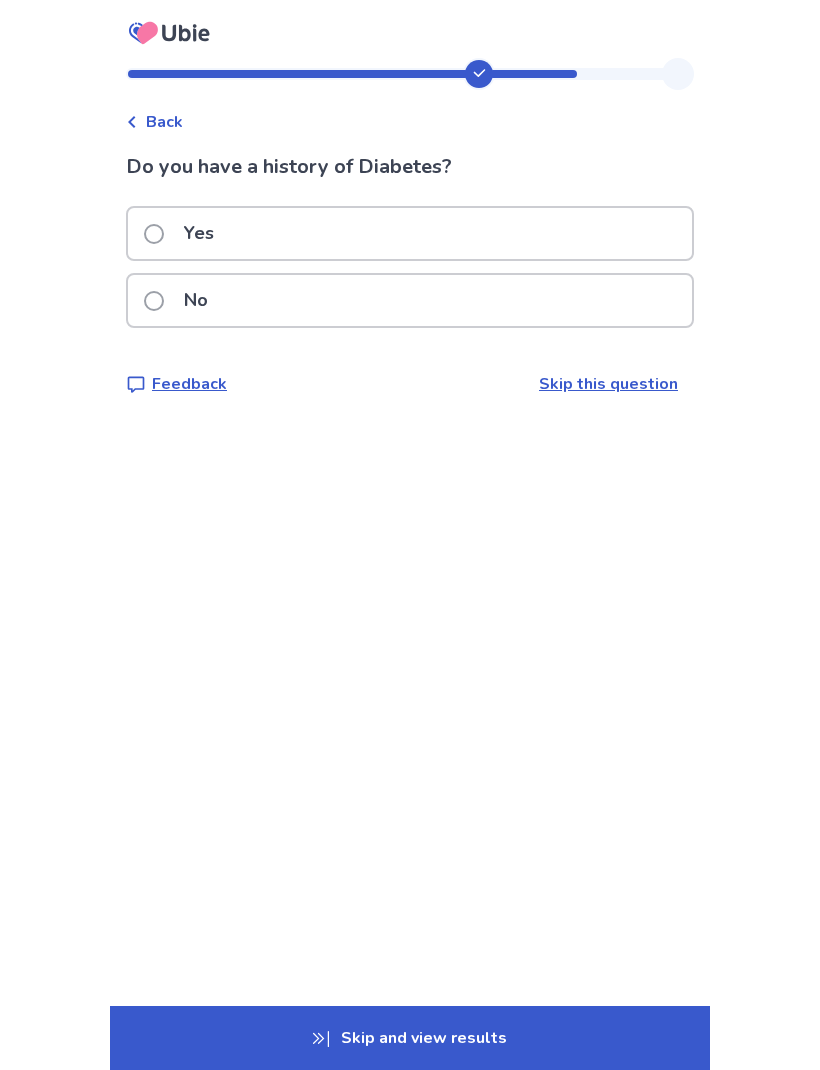 click on "No" at bounding box center (182, 300) 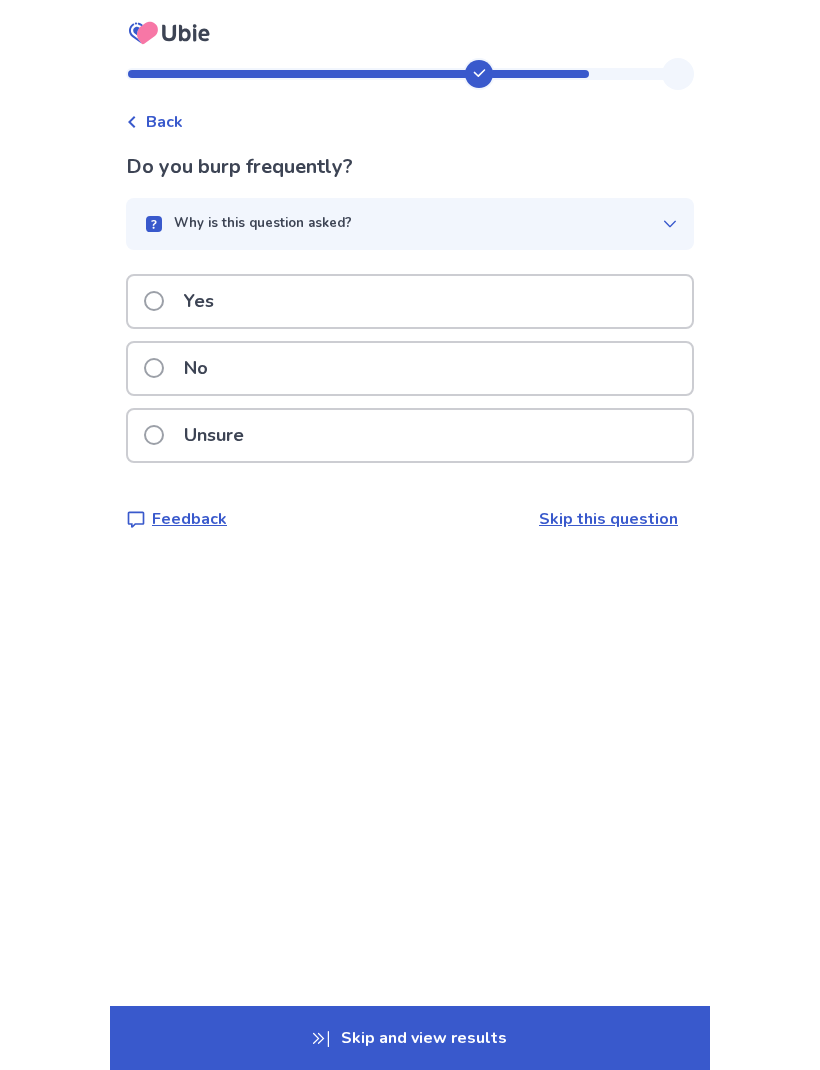 click on "No" at bounding box center (182, 368) 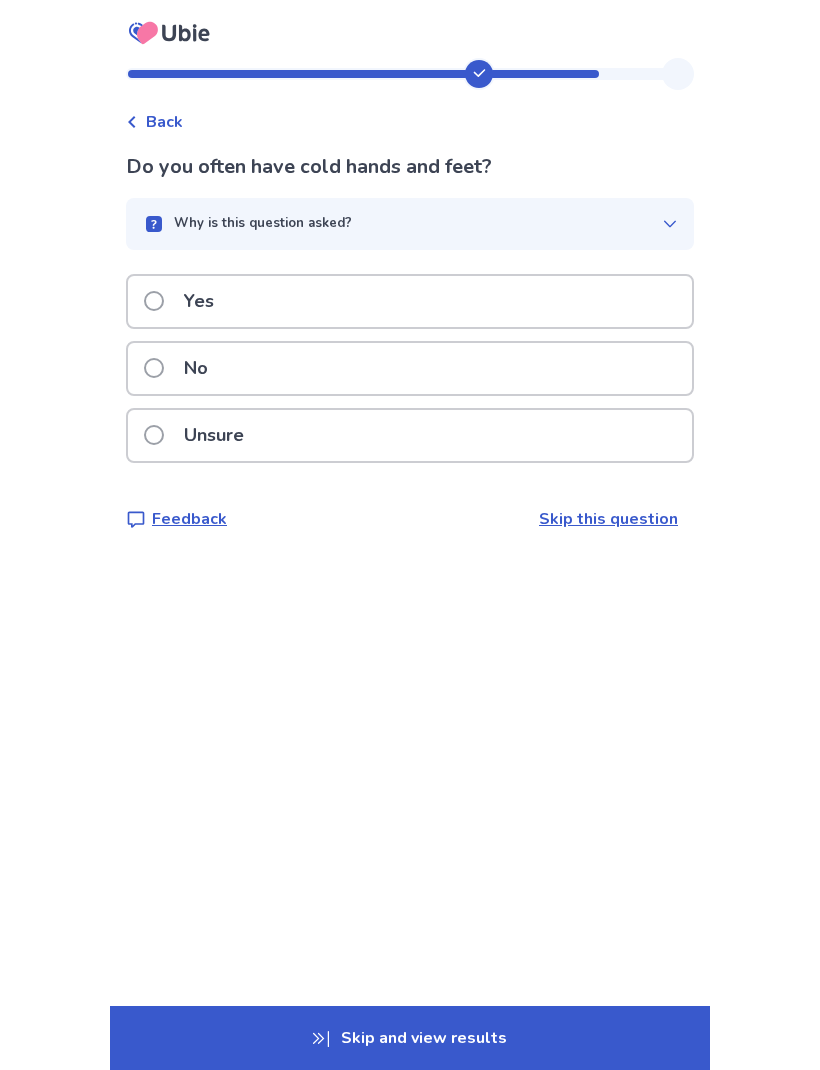 click at bounding box center (154, 368) 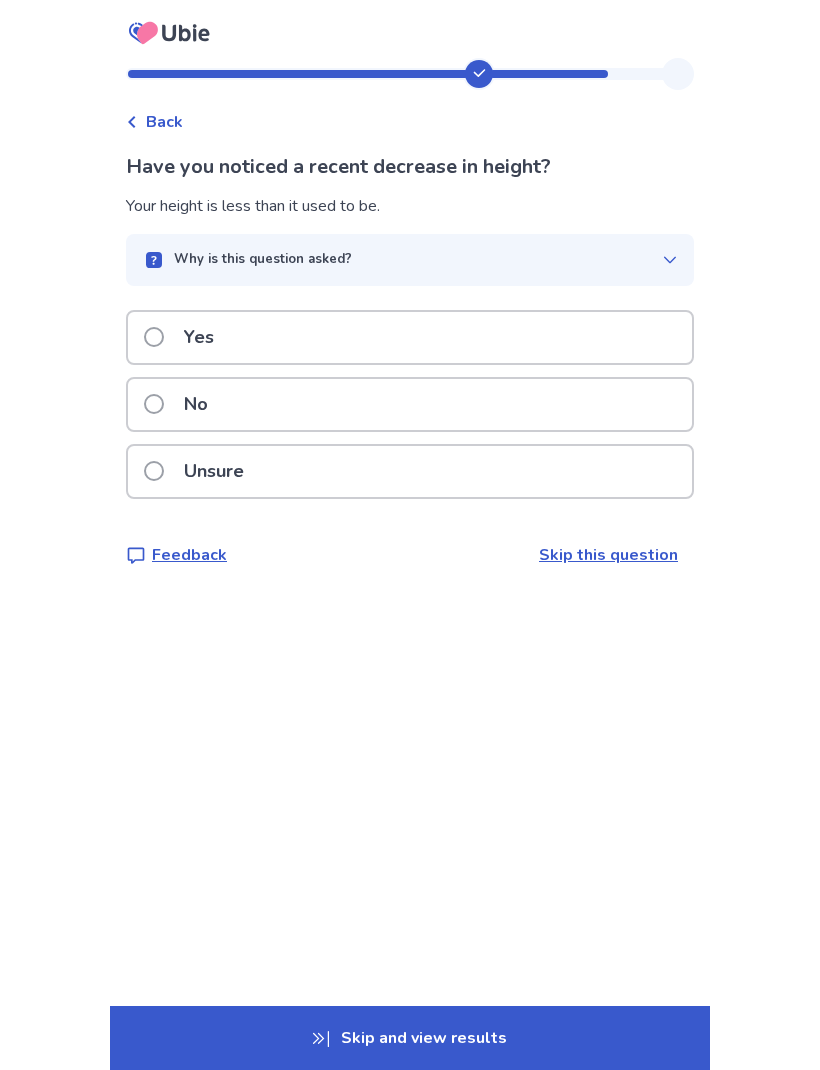 click on "No" at bounding box center [182, 404] 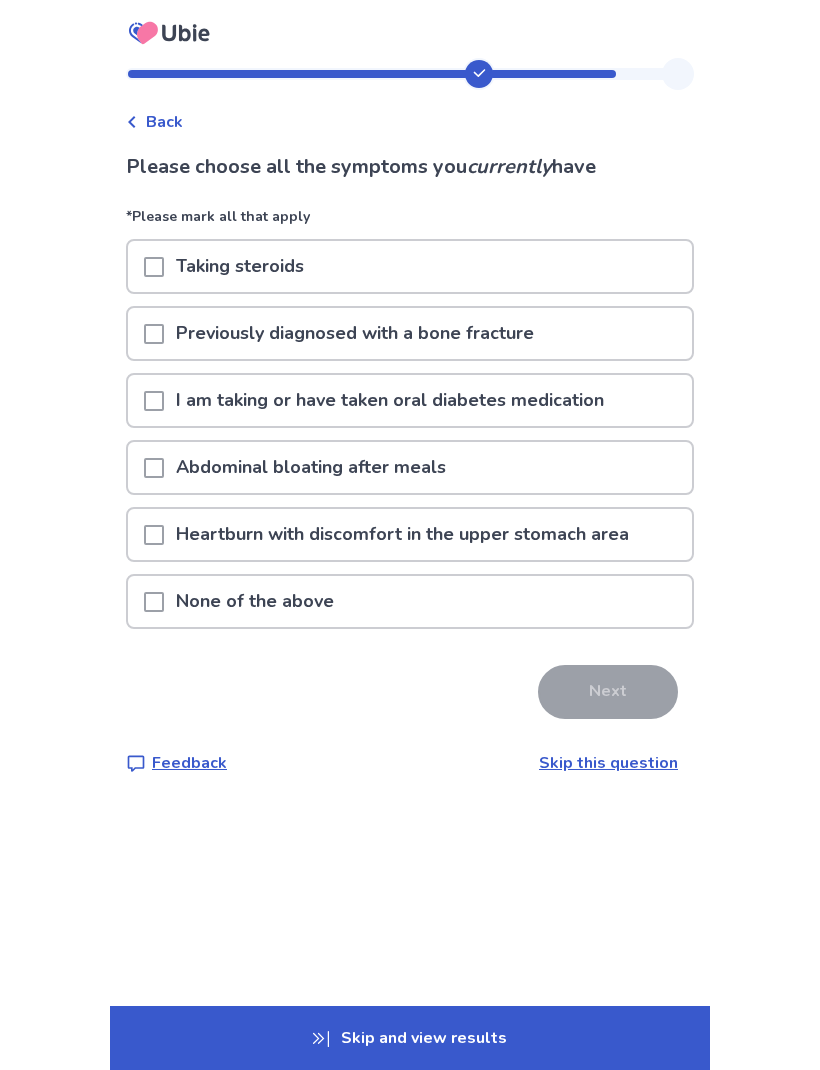 click at bounding box center [154, 267] 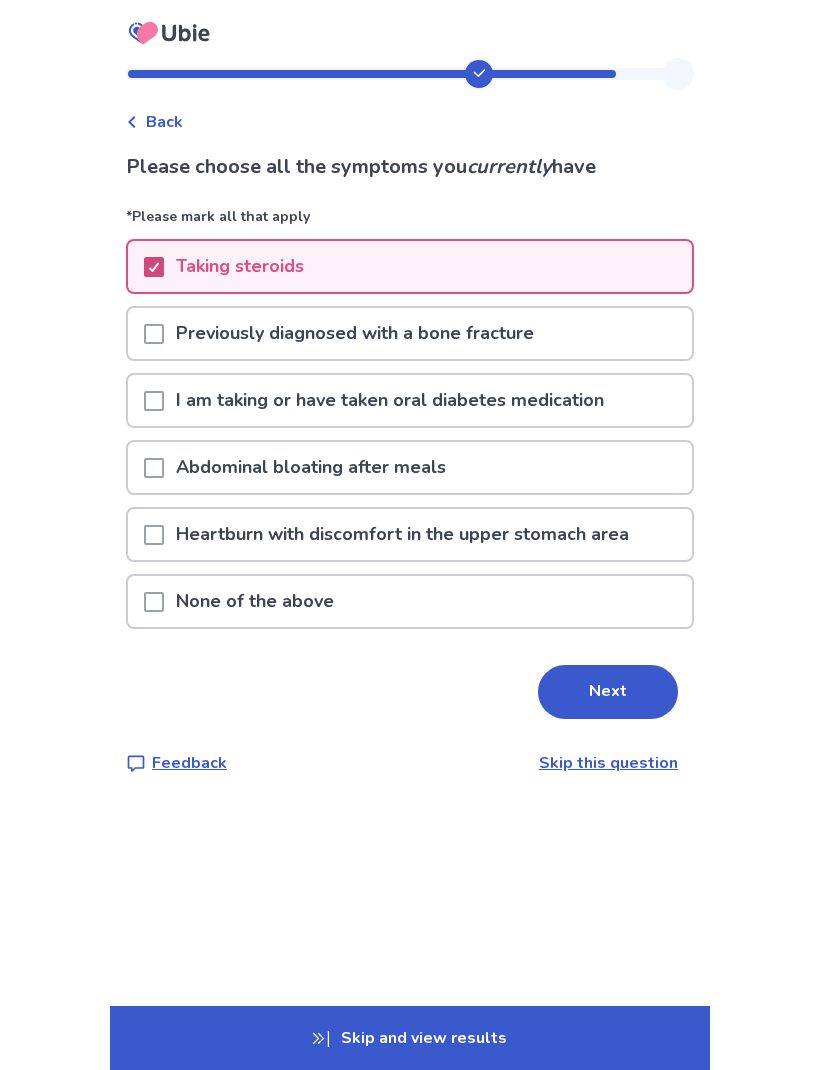 click on "Next" at bounding box center [608, 692] 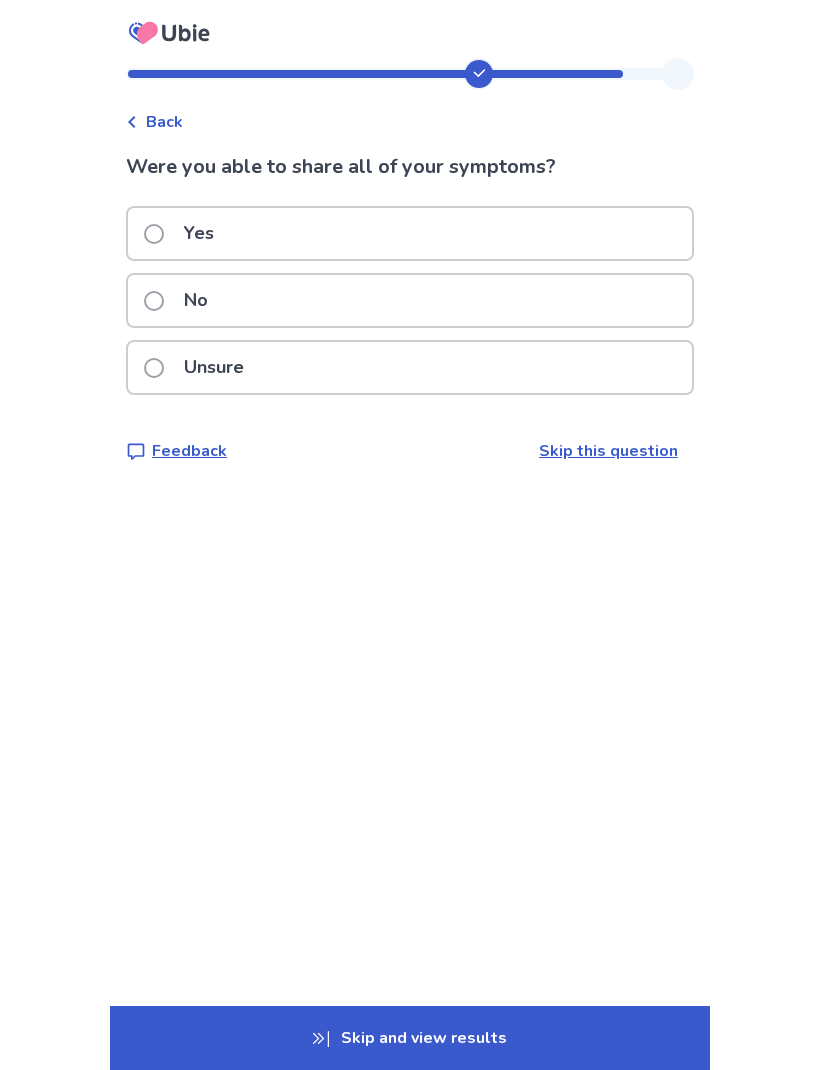 click on "Unsure" at bounding box center [200, 367] 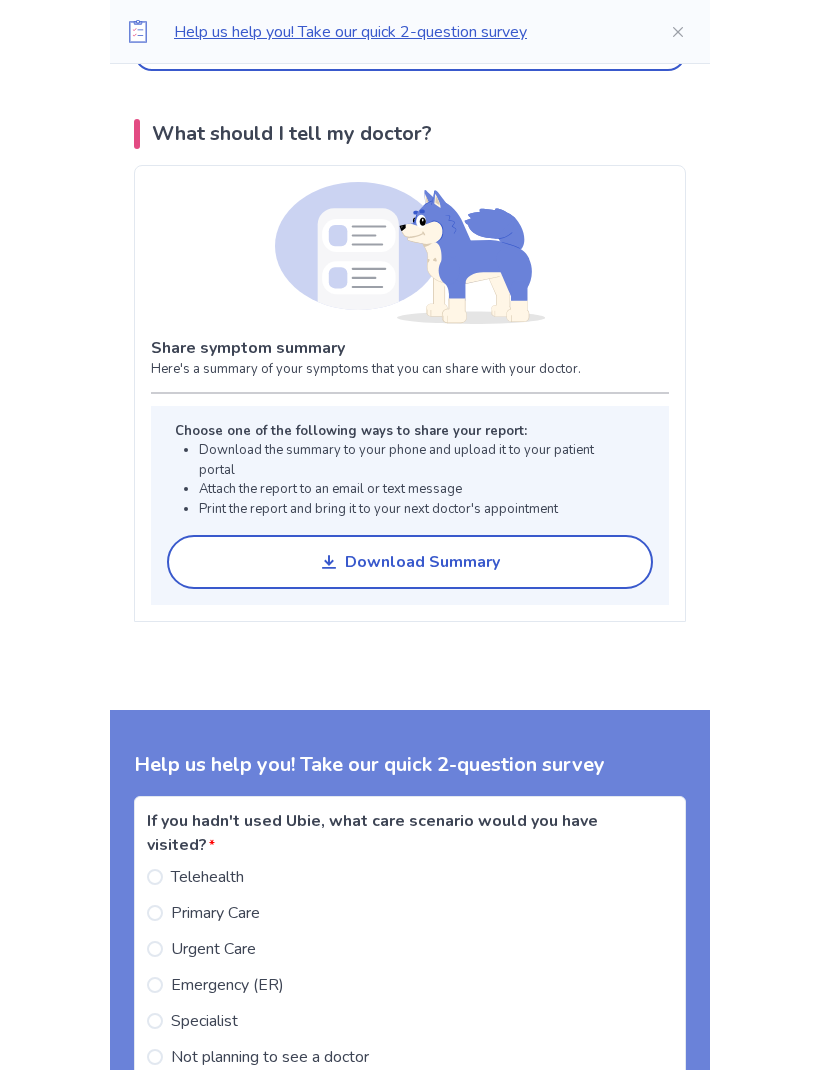 scroll, scrollTop: 1365, scrollLeft: 0, axis: vertical 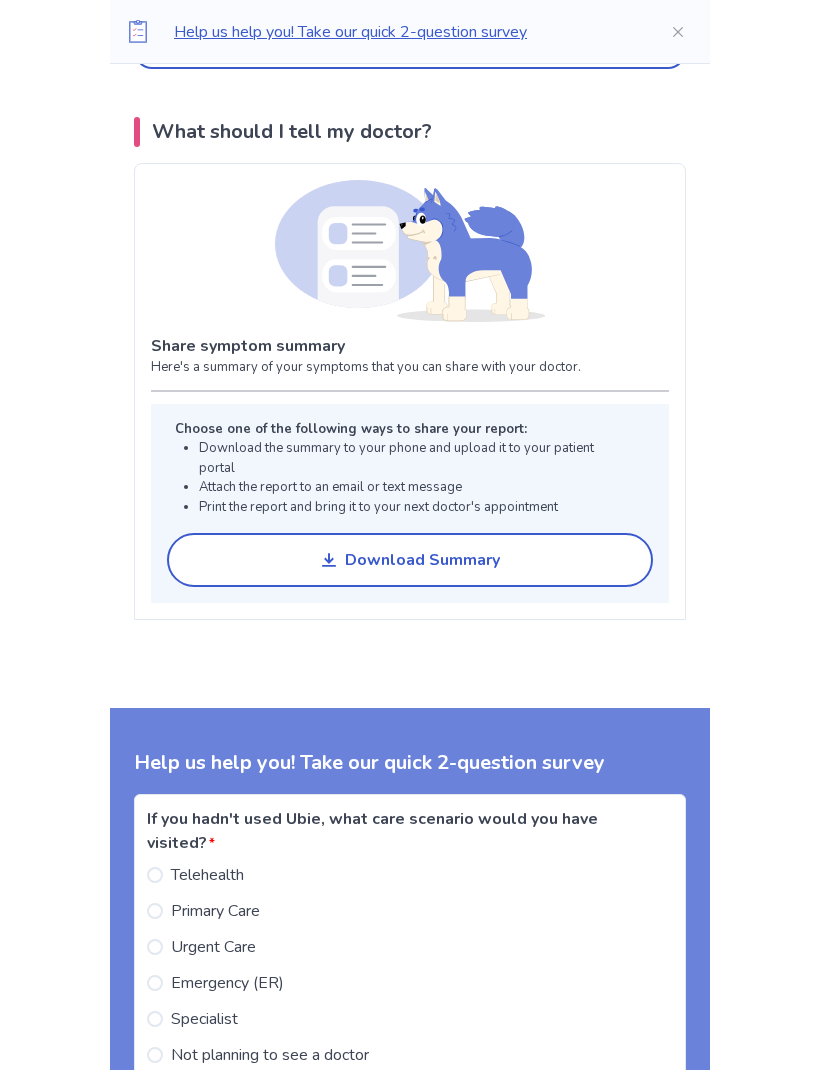 click on "Download Summary" at bounding box center [422, 561] 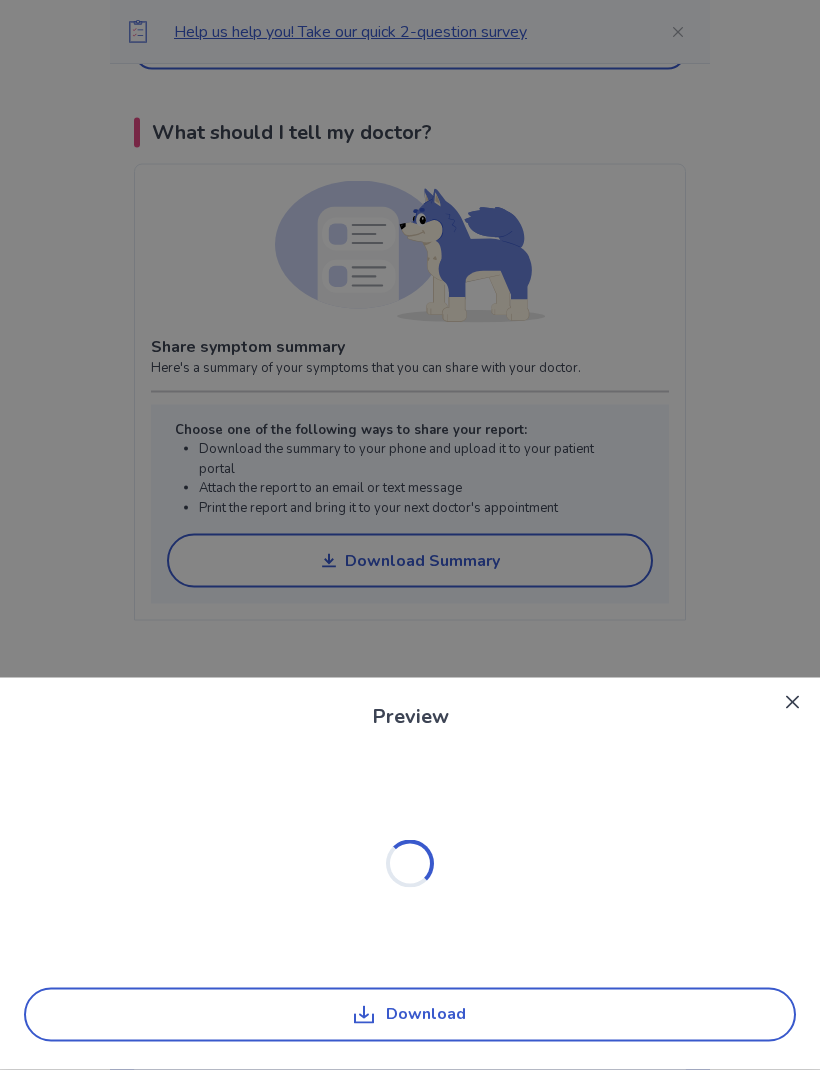 scroll, scrollTop: 1366, scrollLeft: 0, axis: vertical 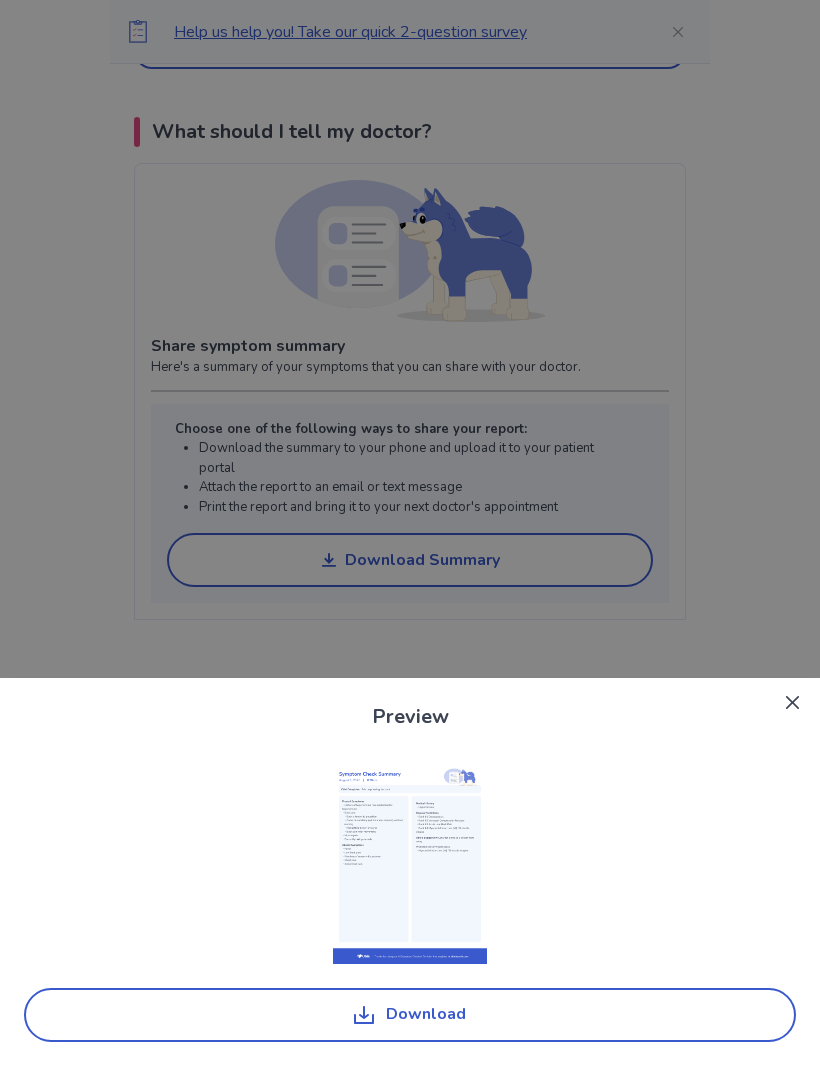 click at bounding box center [410, 864] 